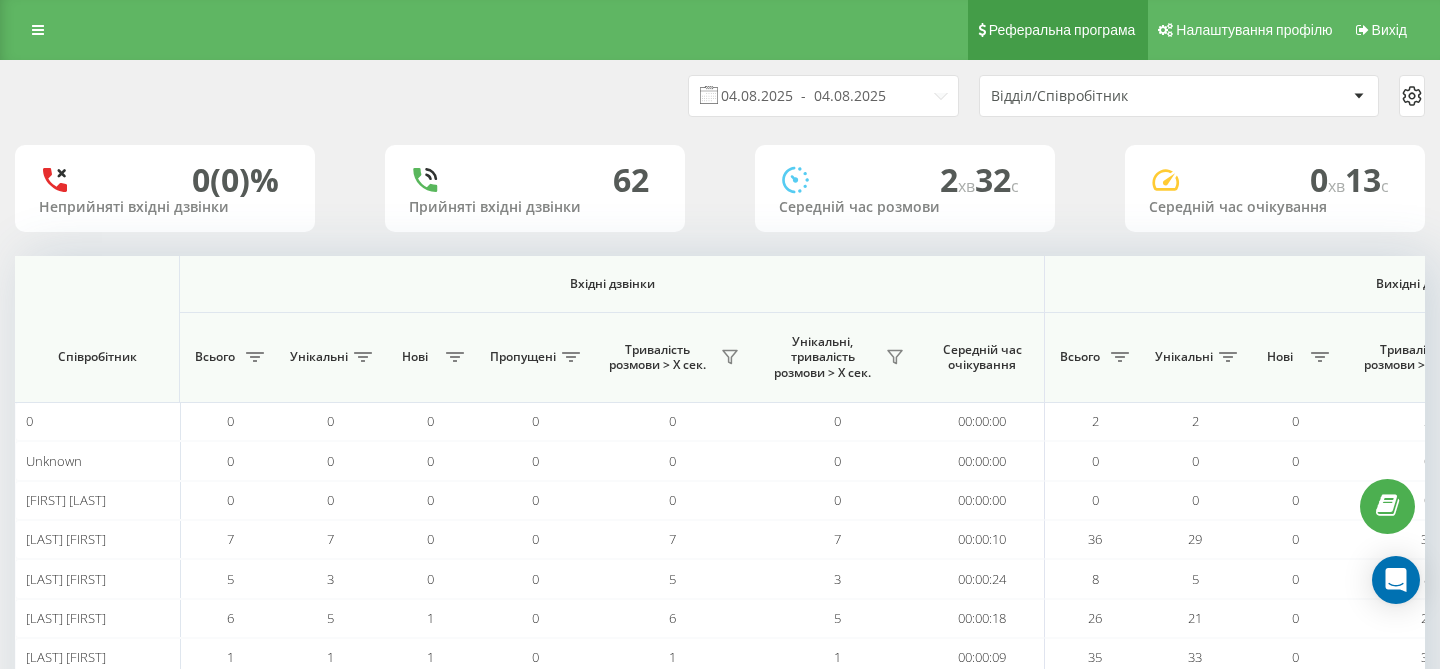 scroll, scrollTop: 0, scrollLeft: 0, axis: both 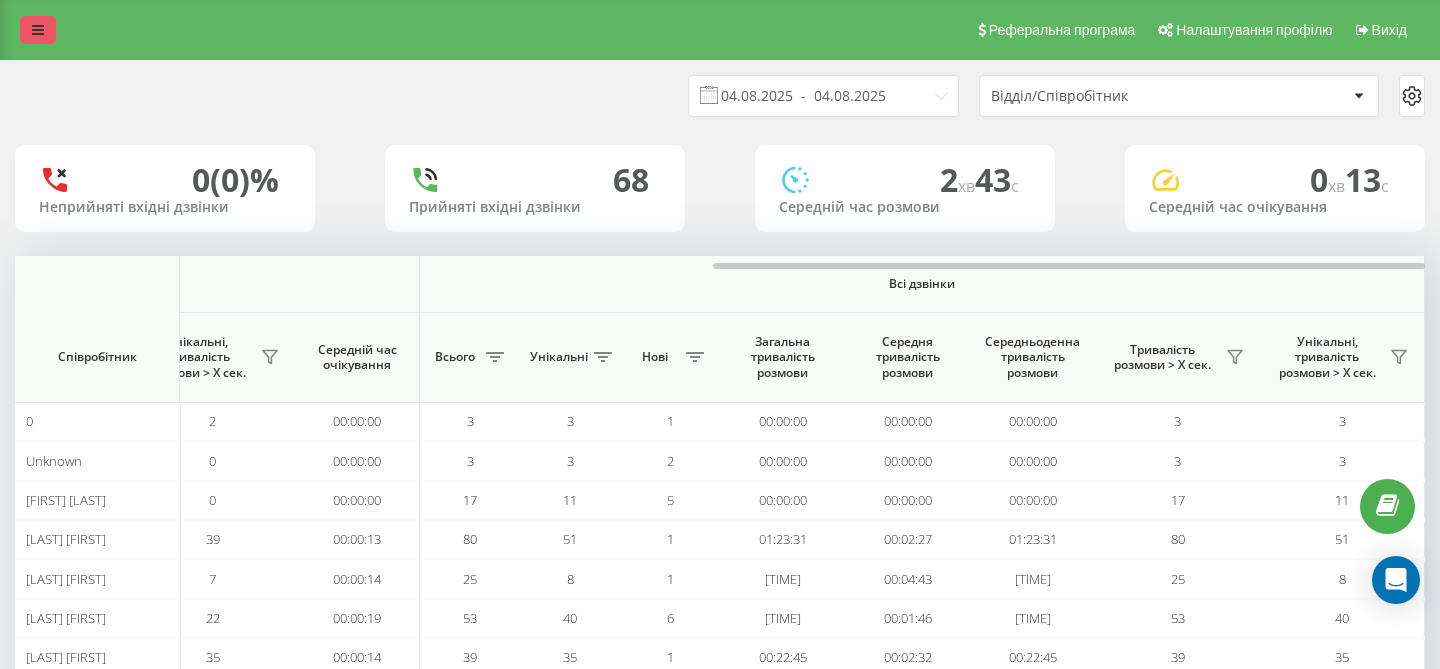 click at bounding box center [38, 30] 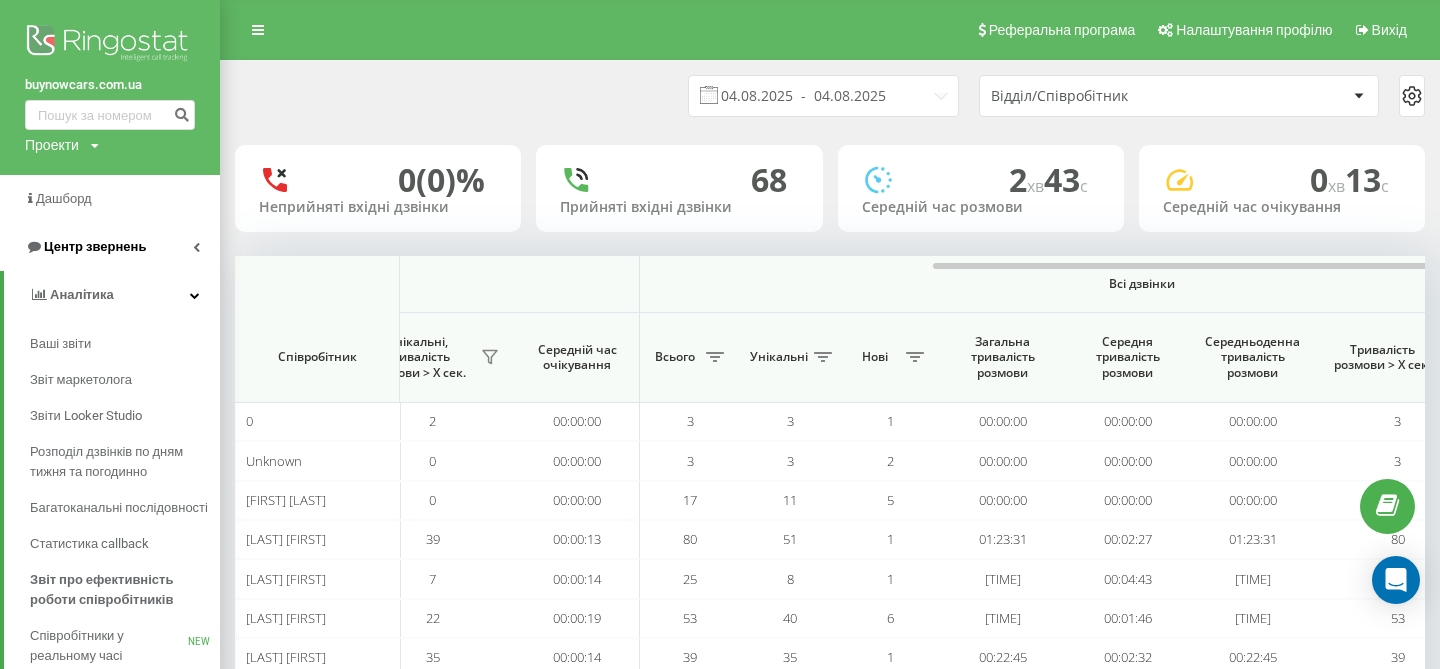click on "Центр звернень" at bounding box center (95, 246) 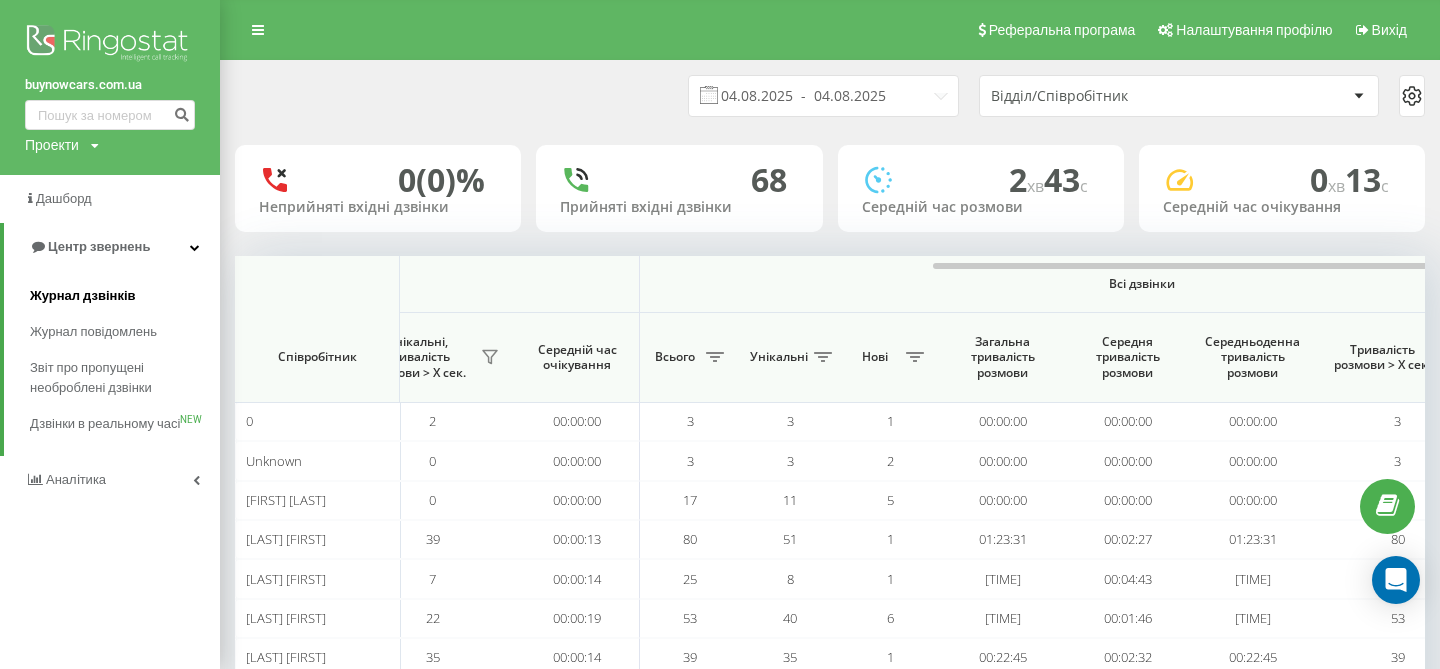 click on "Журнал дзвінків" at bounding box center (83, 296) 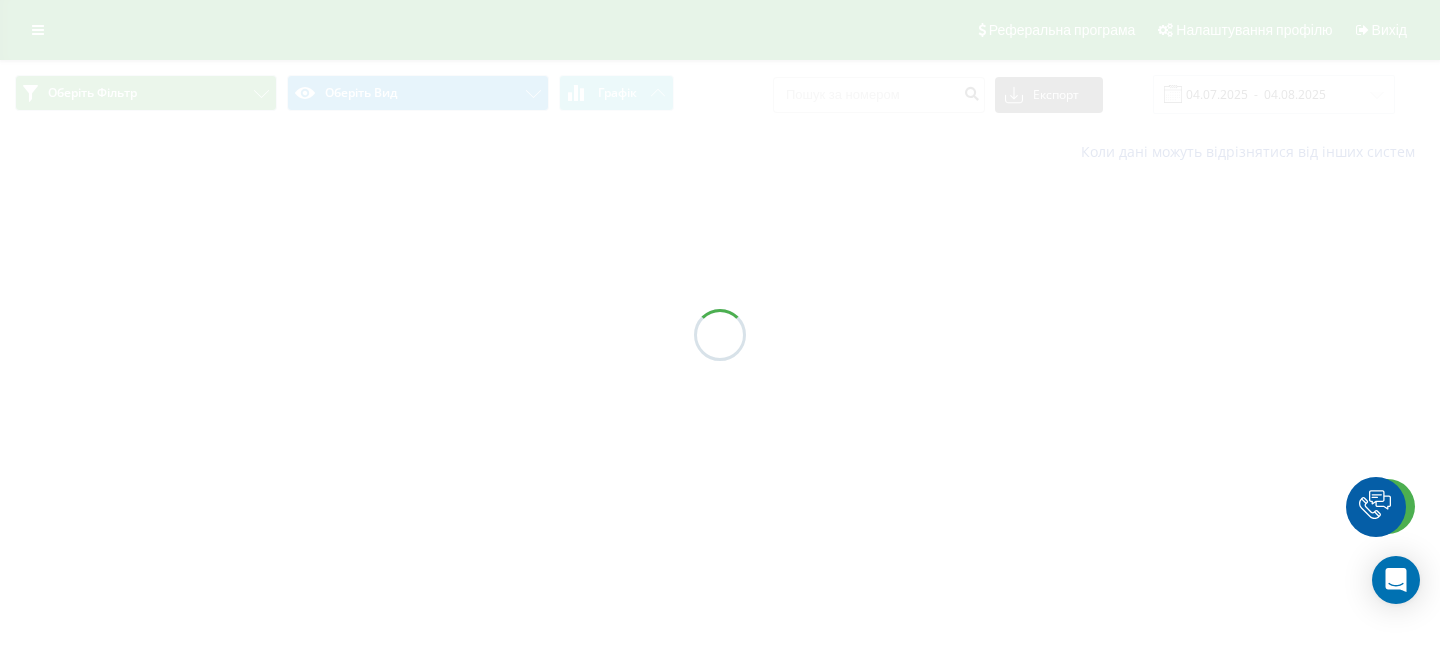 scroll, scrollTop: 0, scrollLeft: 0, axis: both 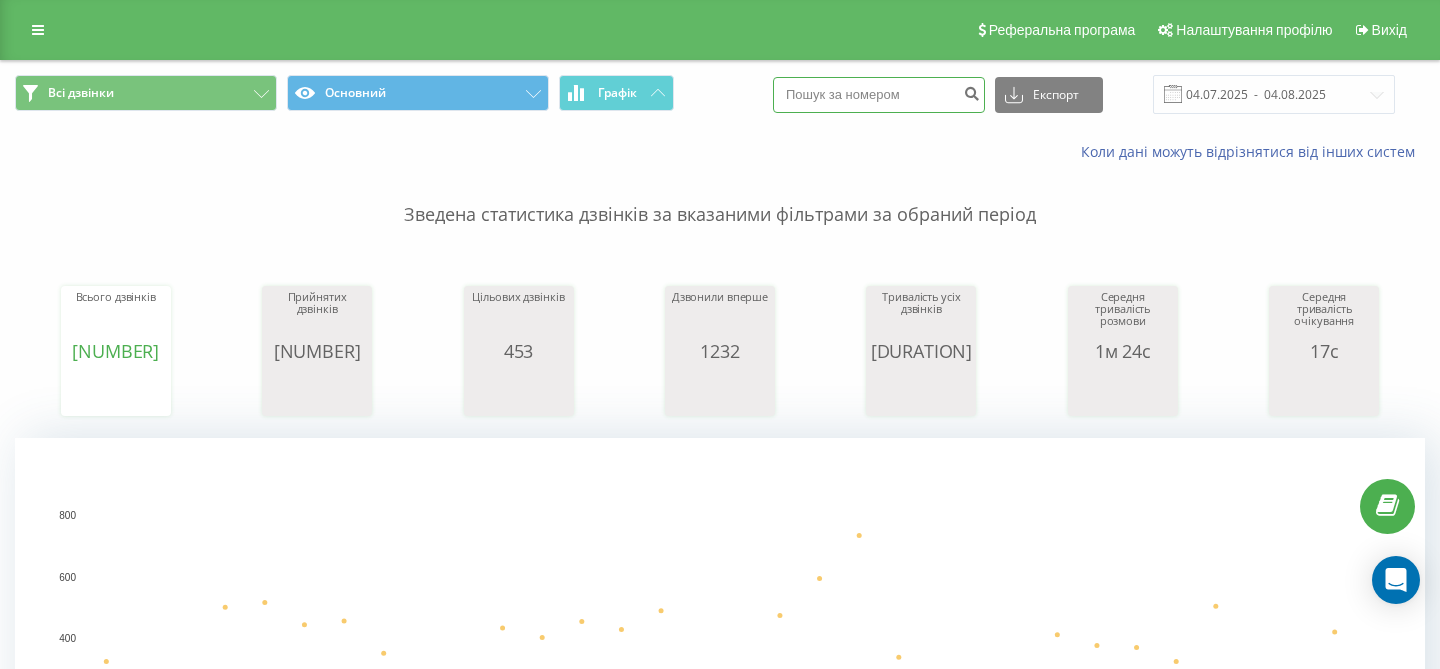 click at bounding box center [879, 95] 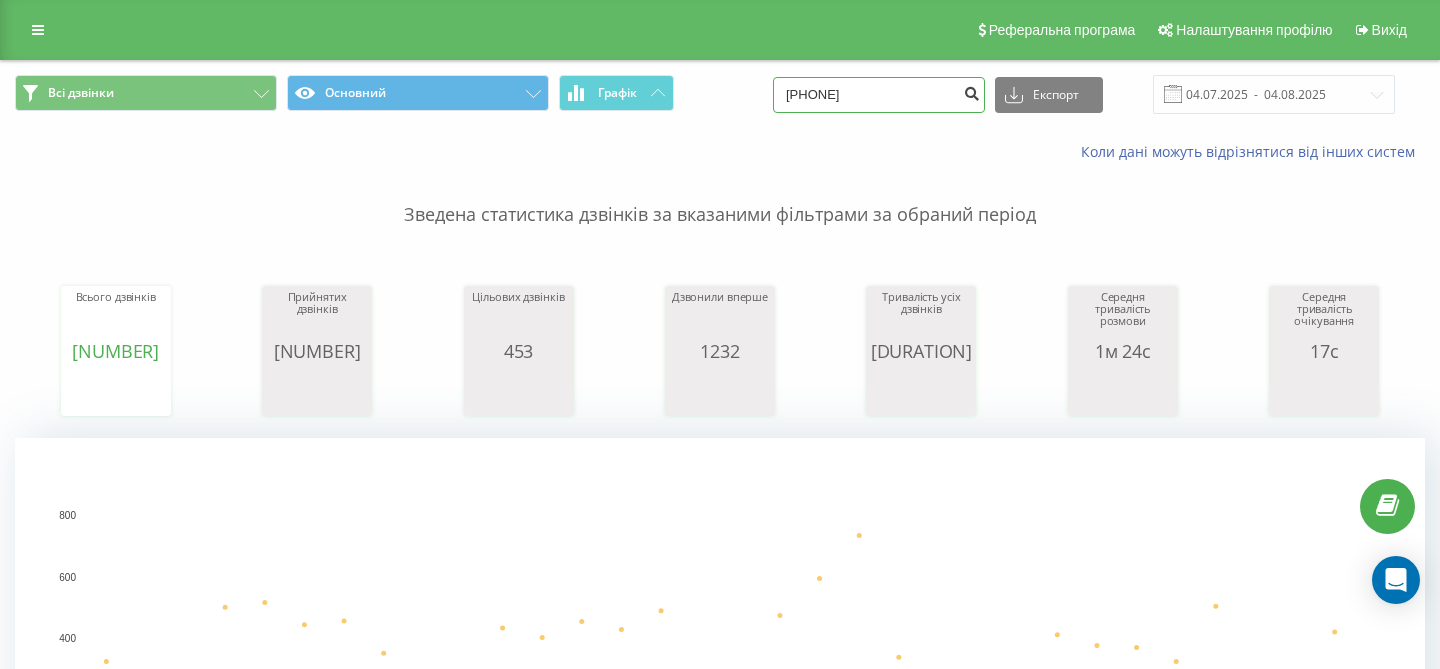 type on "0672398495" 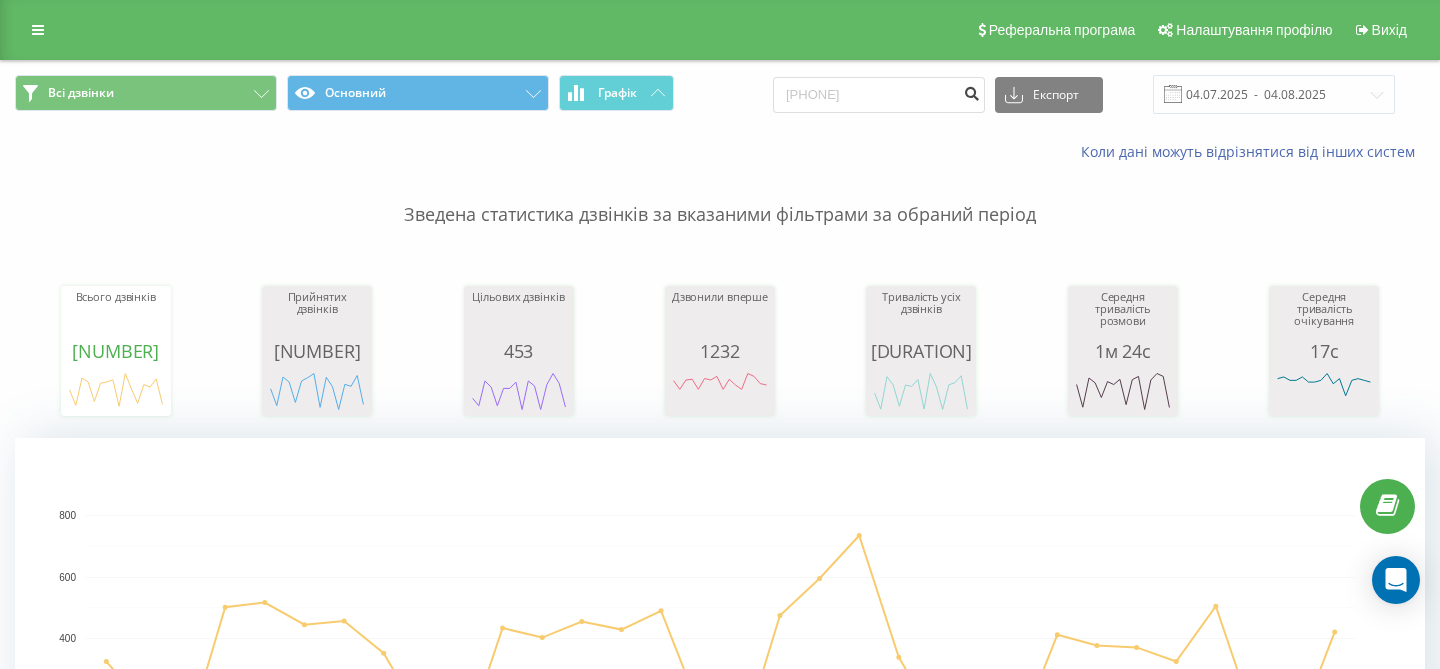 click at bounding box center (971, 91) 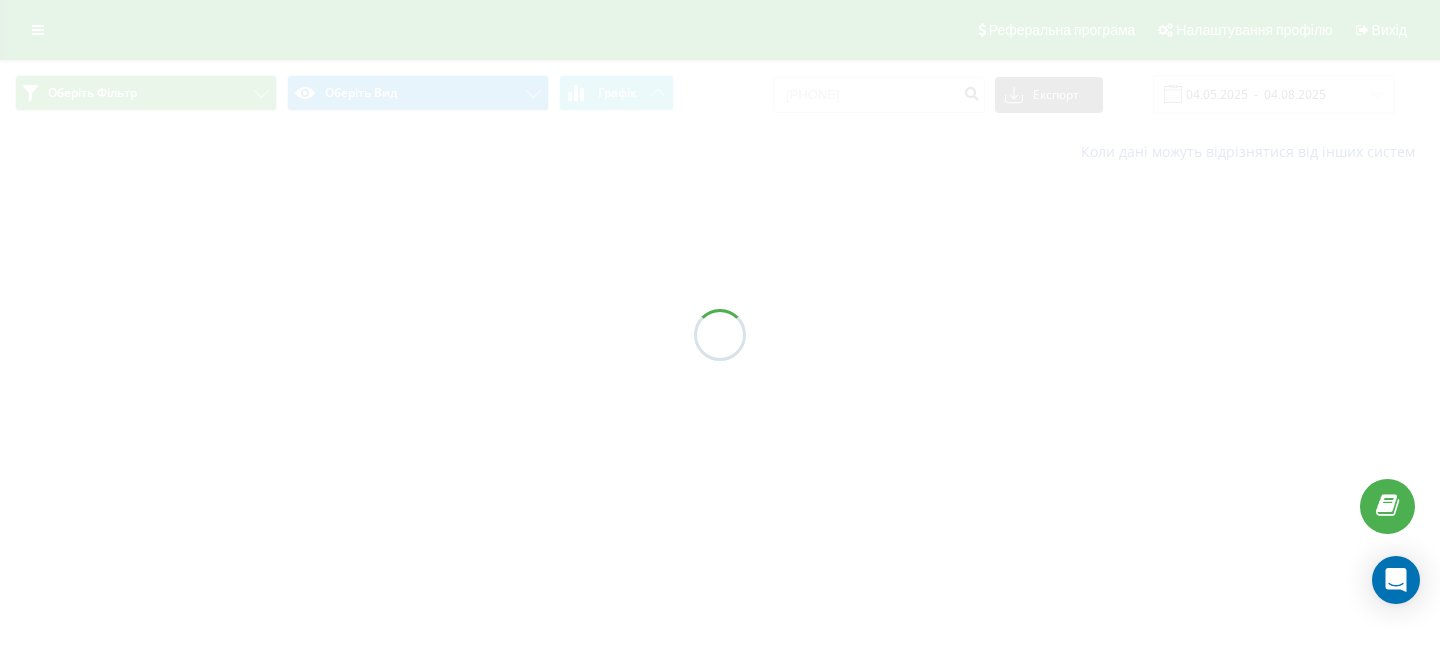 scroll, scrollTop: 0, scrollLeft: 0, axis: both 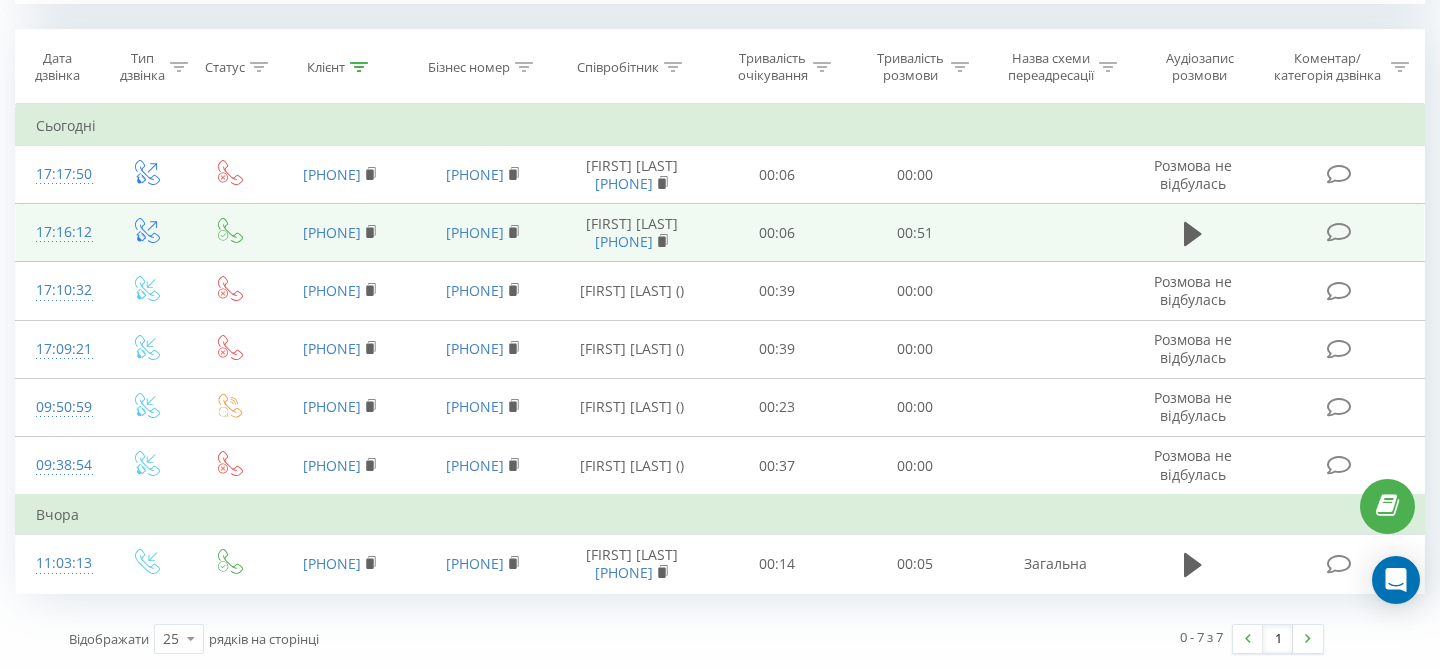 click at bounding box center [1193, 233] 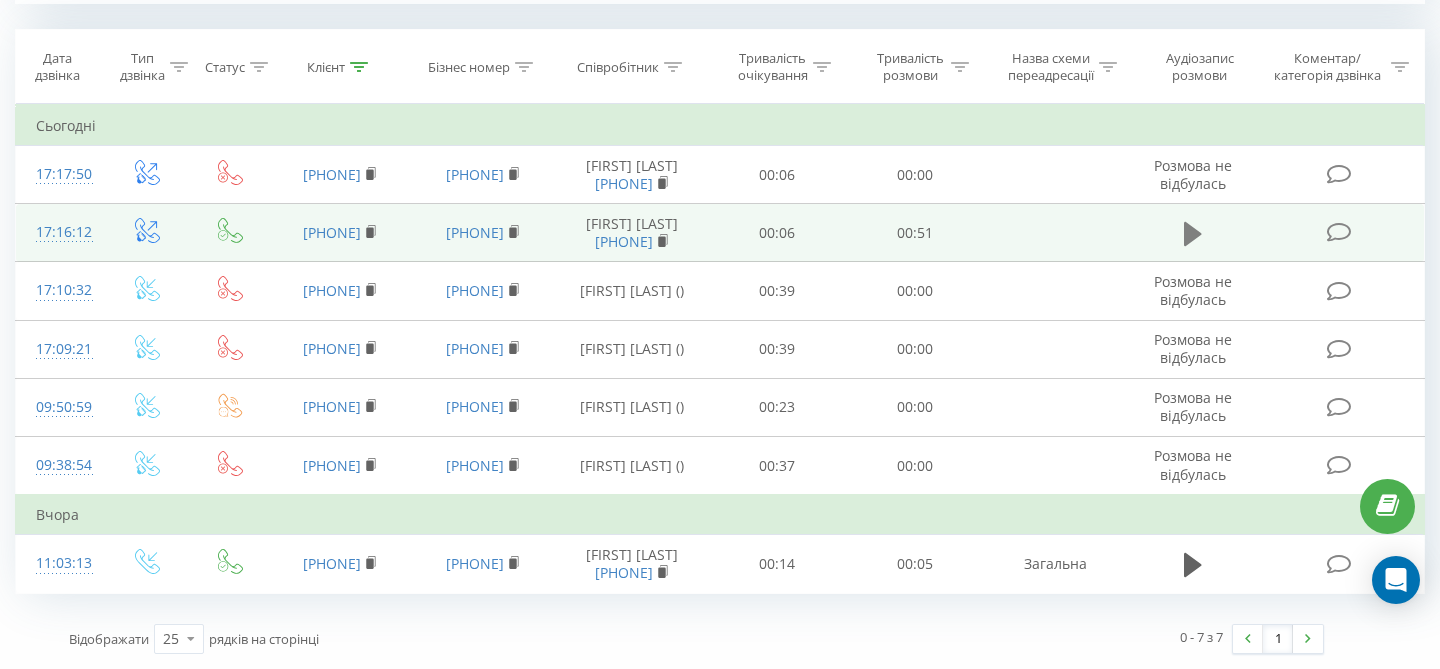 click 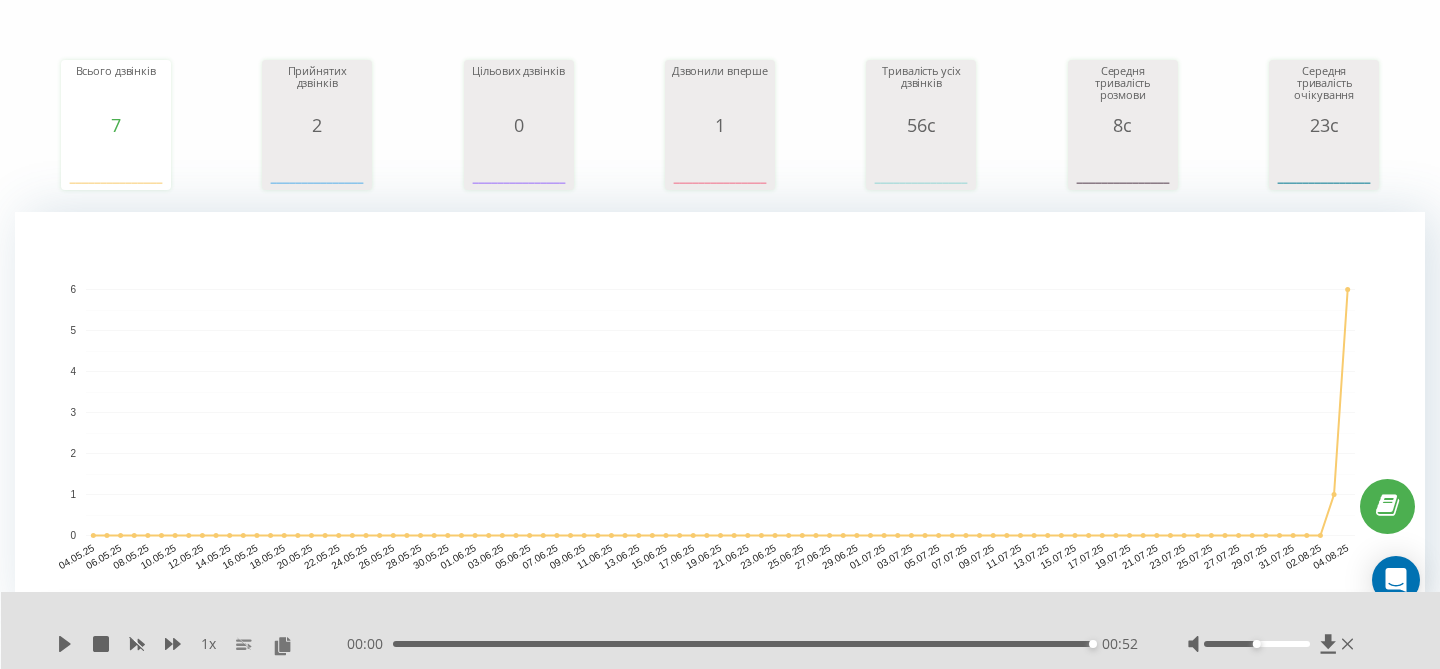 scroll, scrollTop: 0, scrollLeft: 0, axis: both 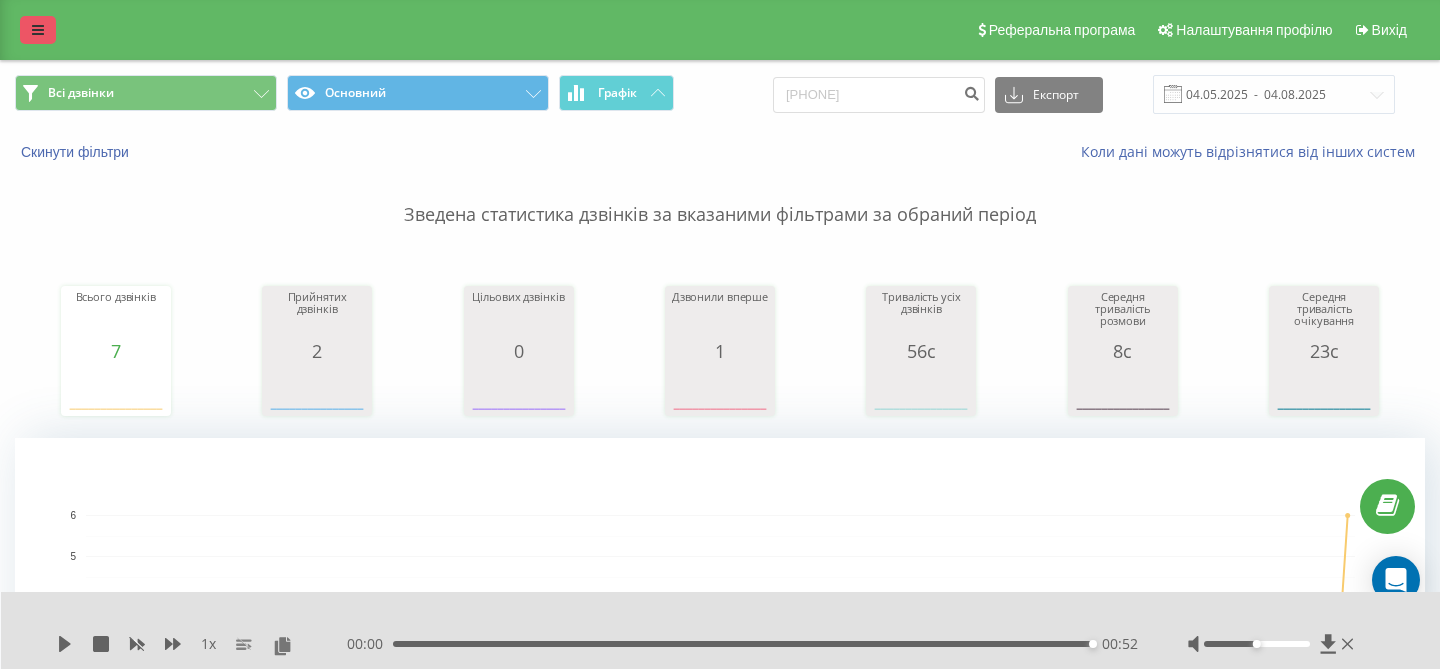 click at bounding box center [38, 30] 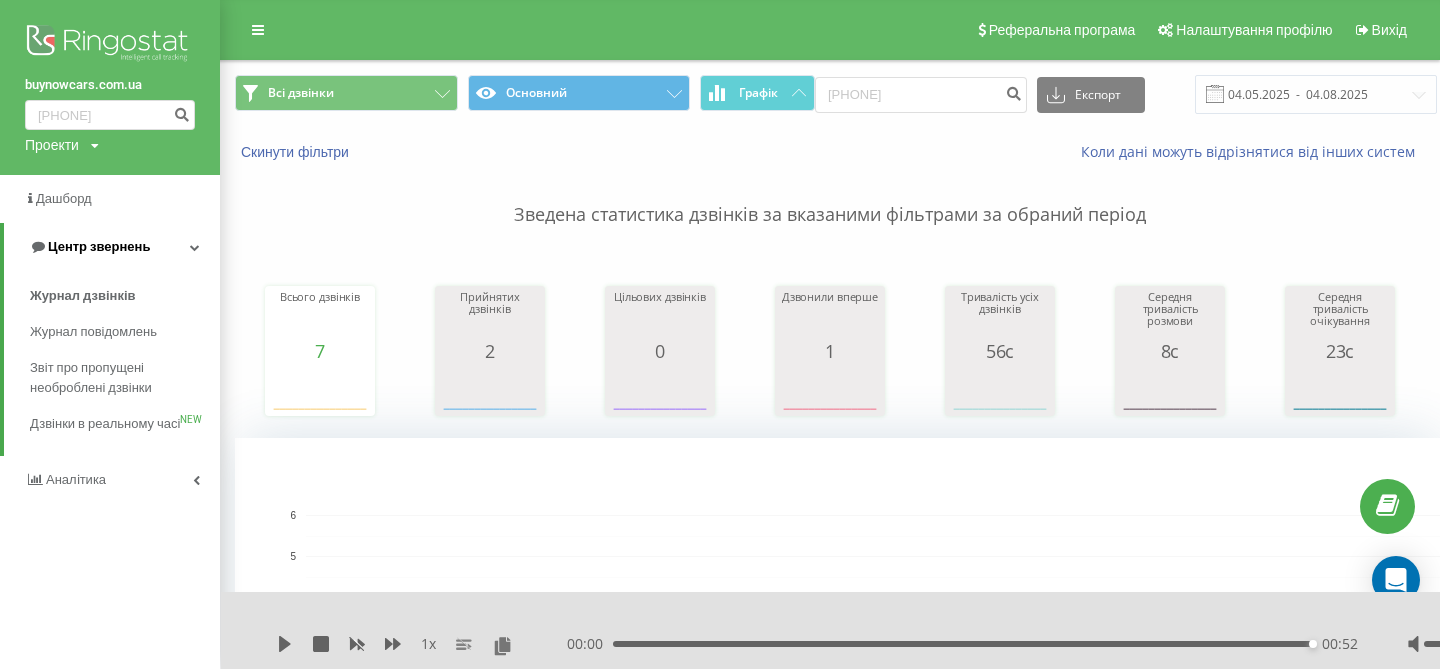 click on "Центр звернень" at bounding box center (99, 246) 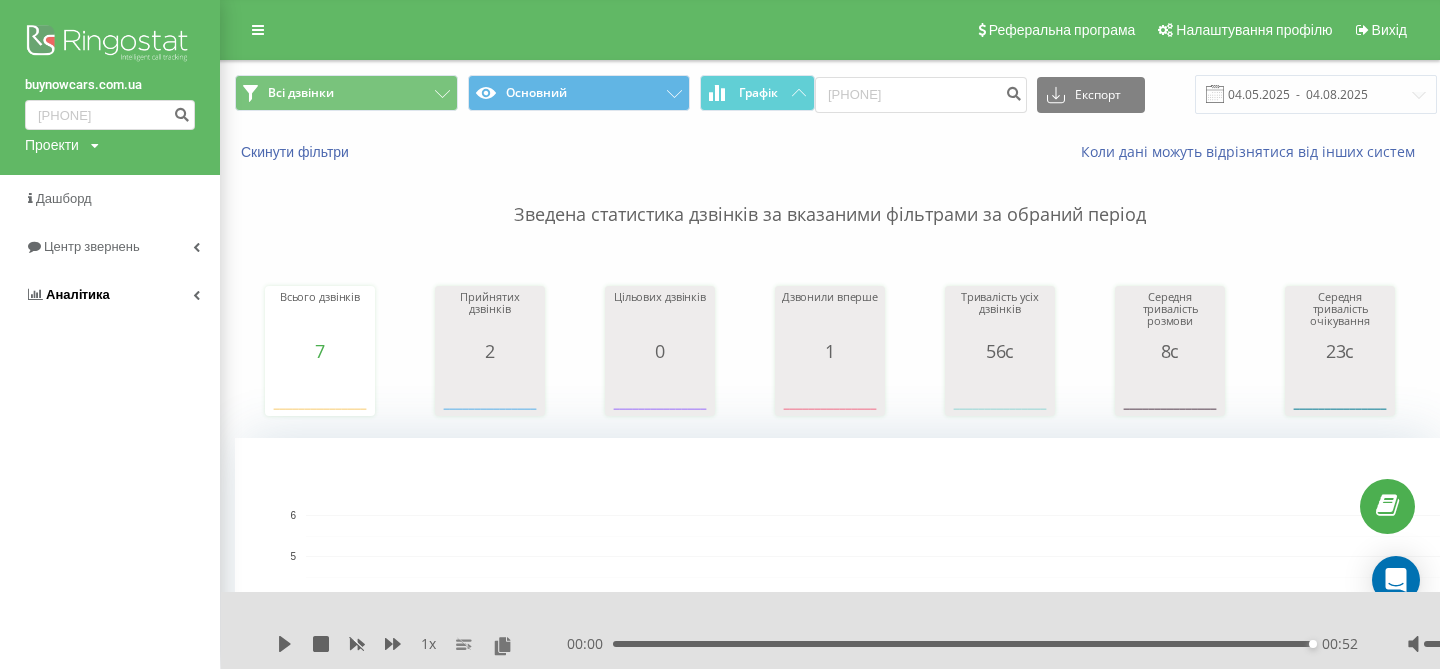 click on "Аналiтика" at bounding box center [78, 294] 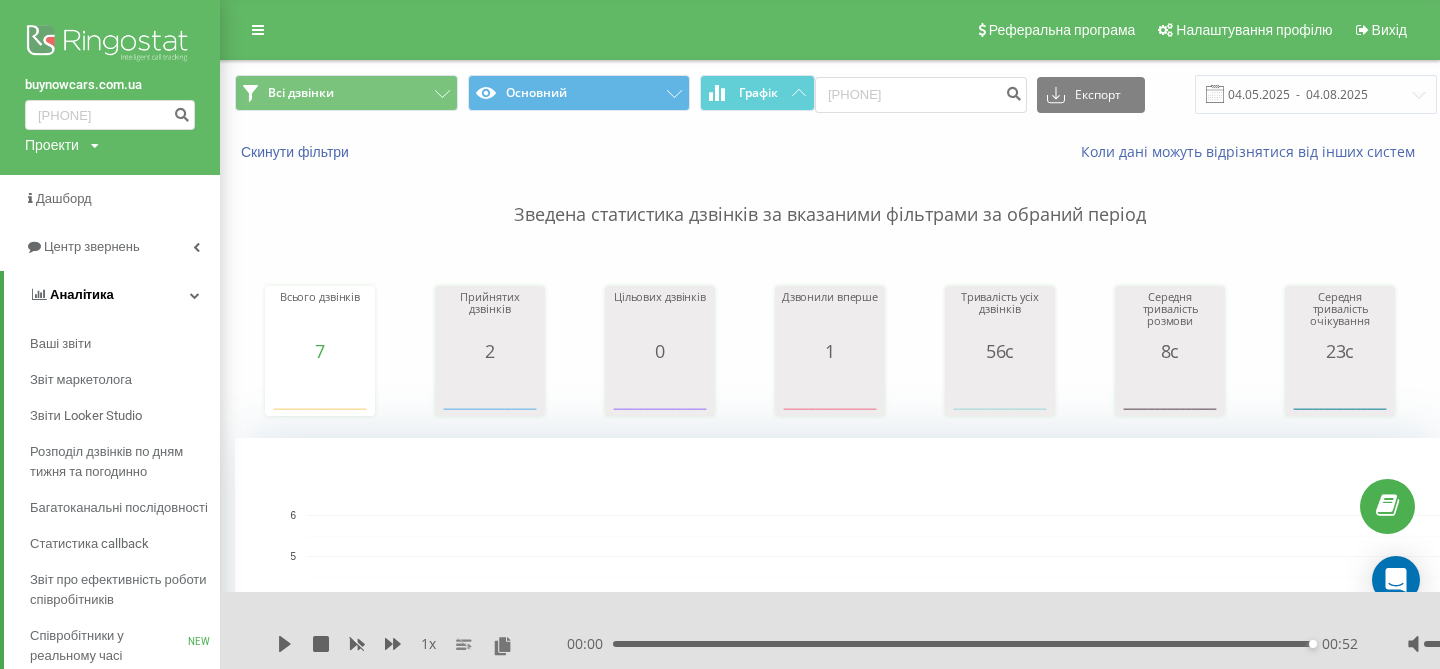 click on "Аналiтика" at bounding box center [71, 295] 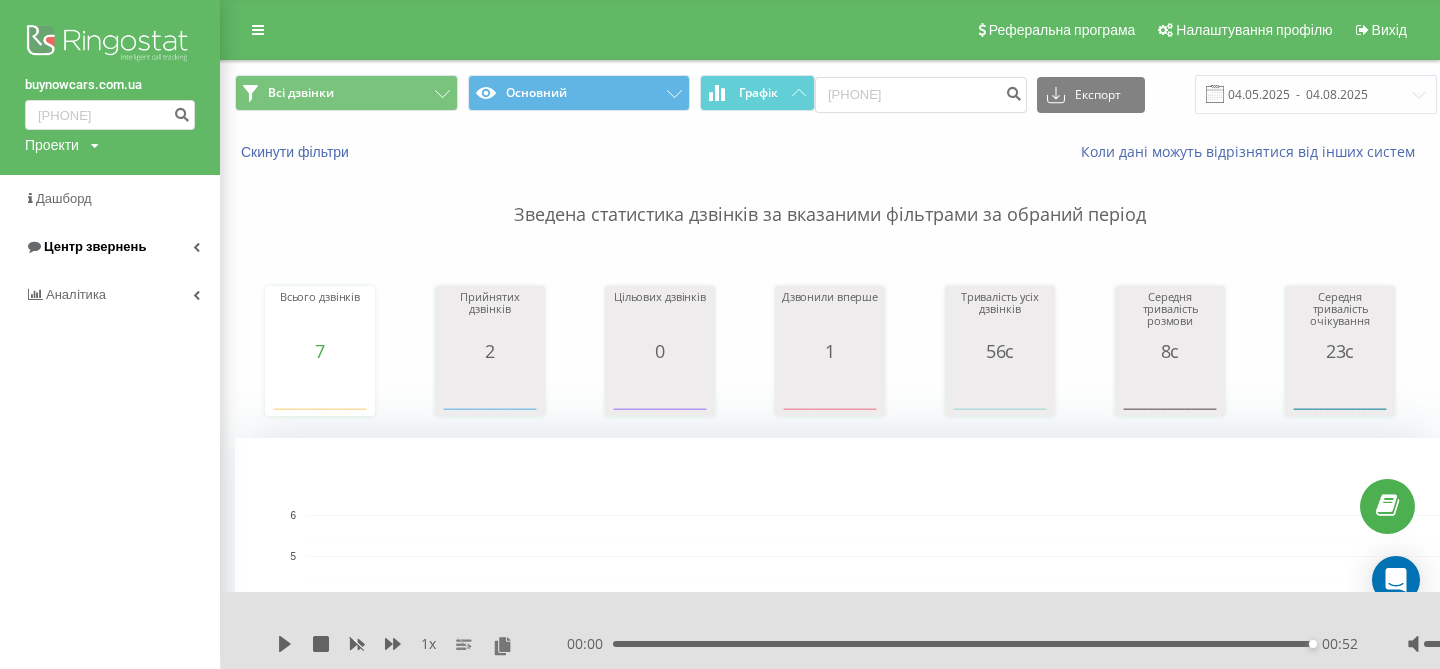 click on "Центр звернень" at bounding box center [95, 246] 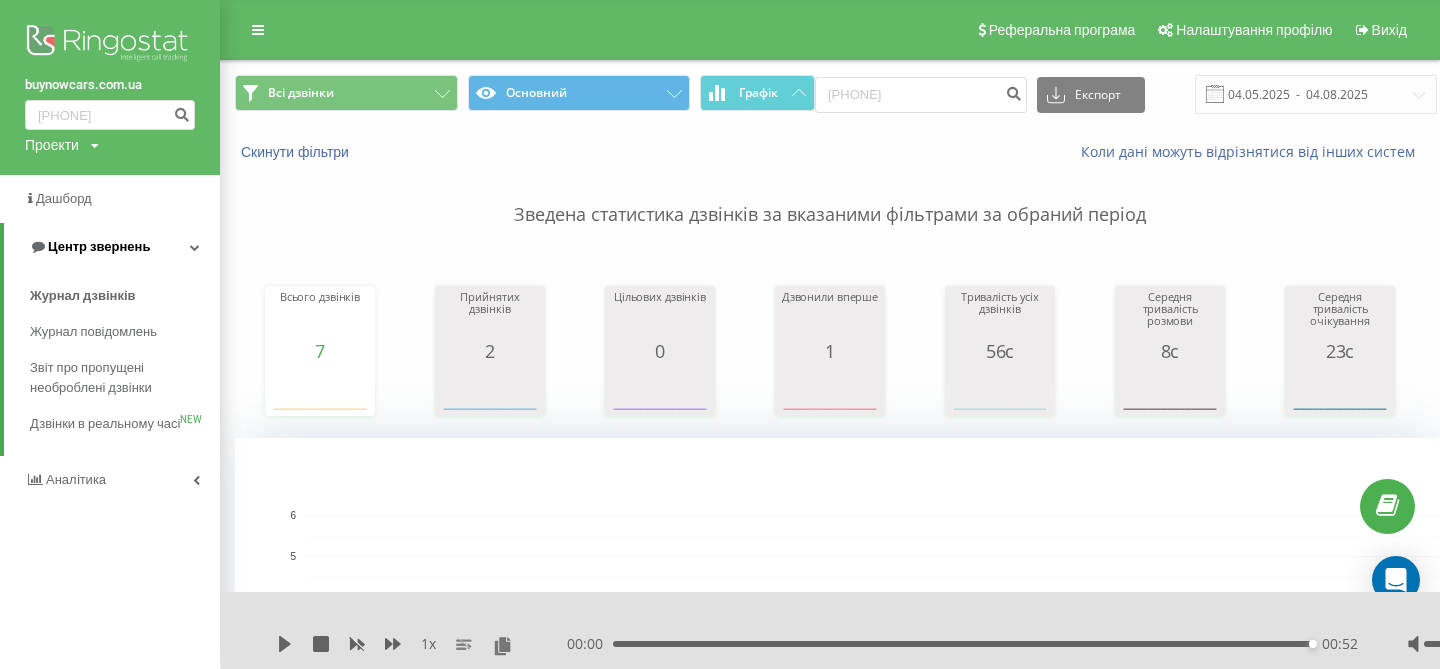 click on "Центр звернень" at bounding box center (112, 247) 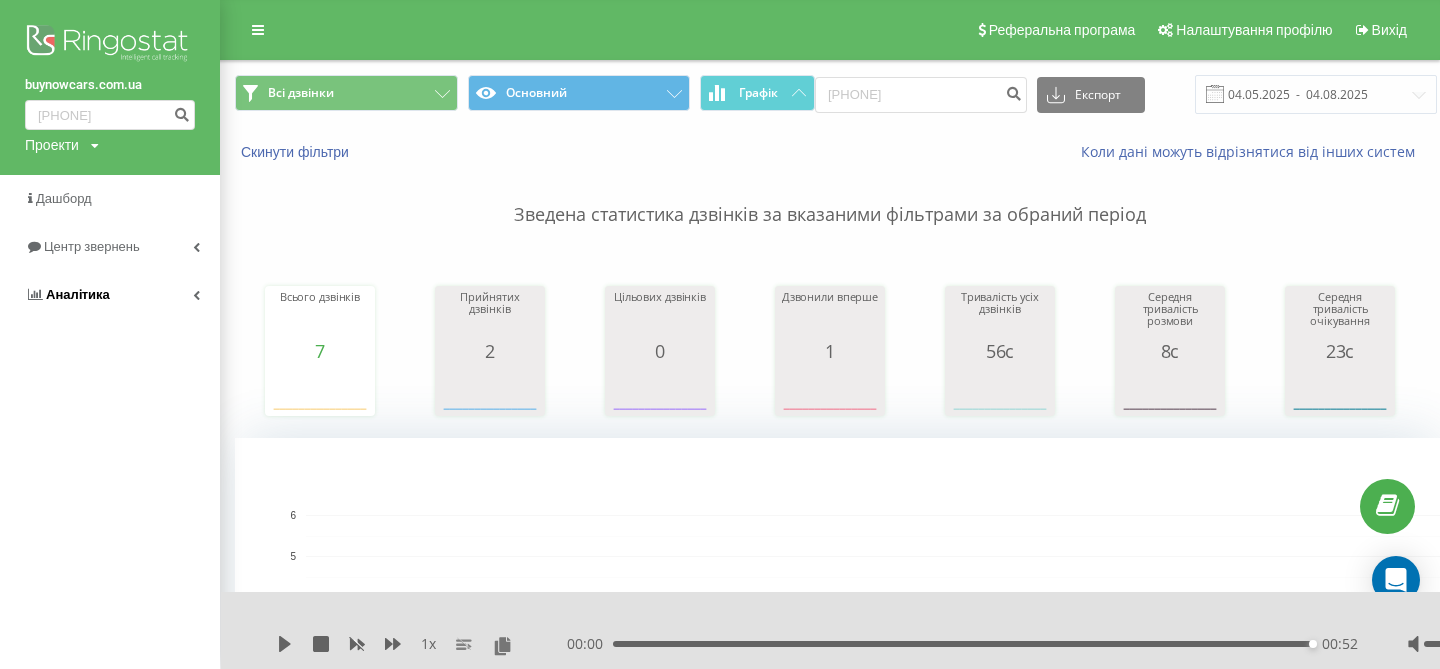 click on "Аналiтика" at bounding box center (110, 295) 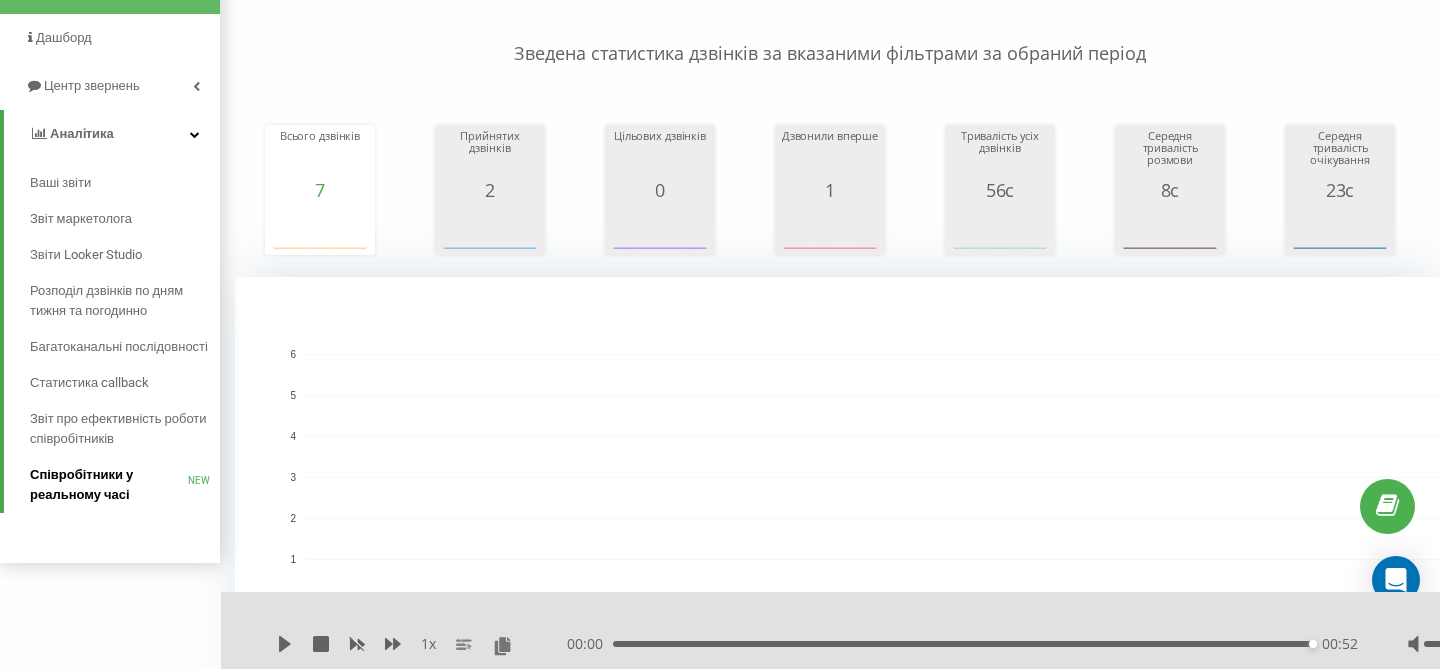 scroll, scrollTop: 170, scrollLeft: 0, axis: vertical 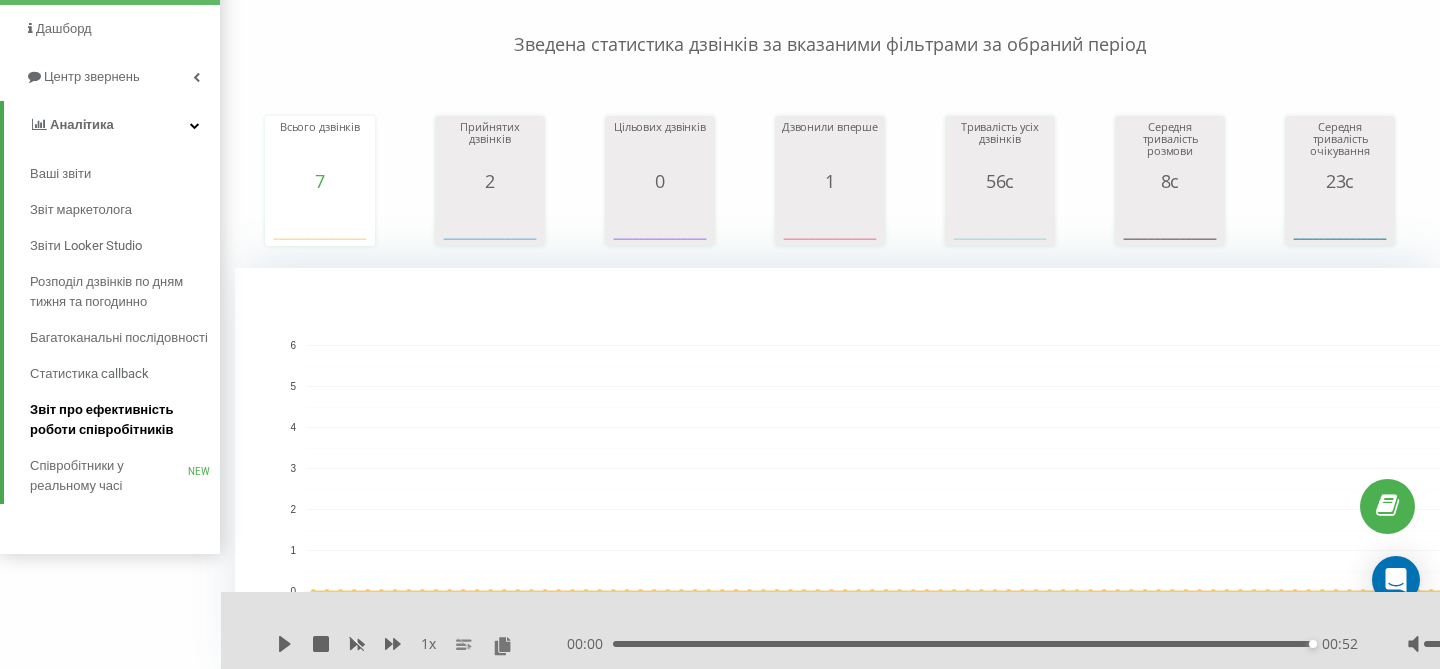 click on "Звіт про ефективність роботи співробітників" at bounding box center (120, 420) 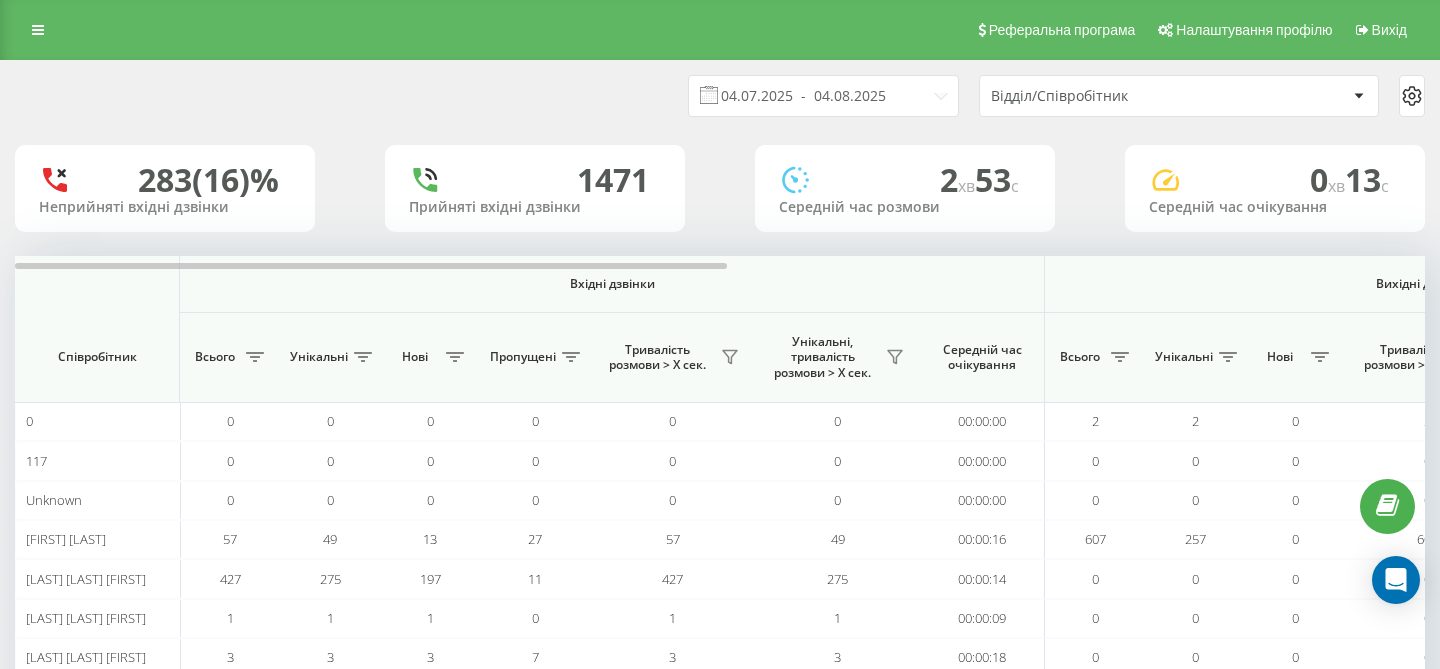 scroll, scrollTop: 0, scrollLeft: 0, axis: both 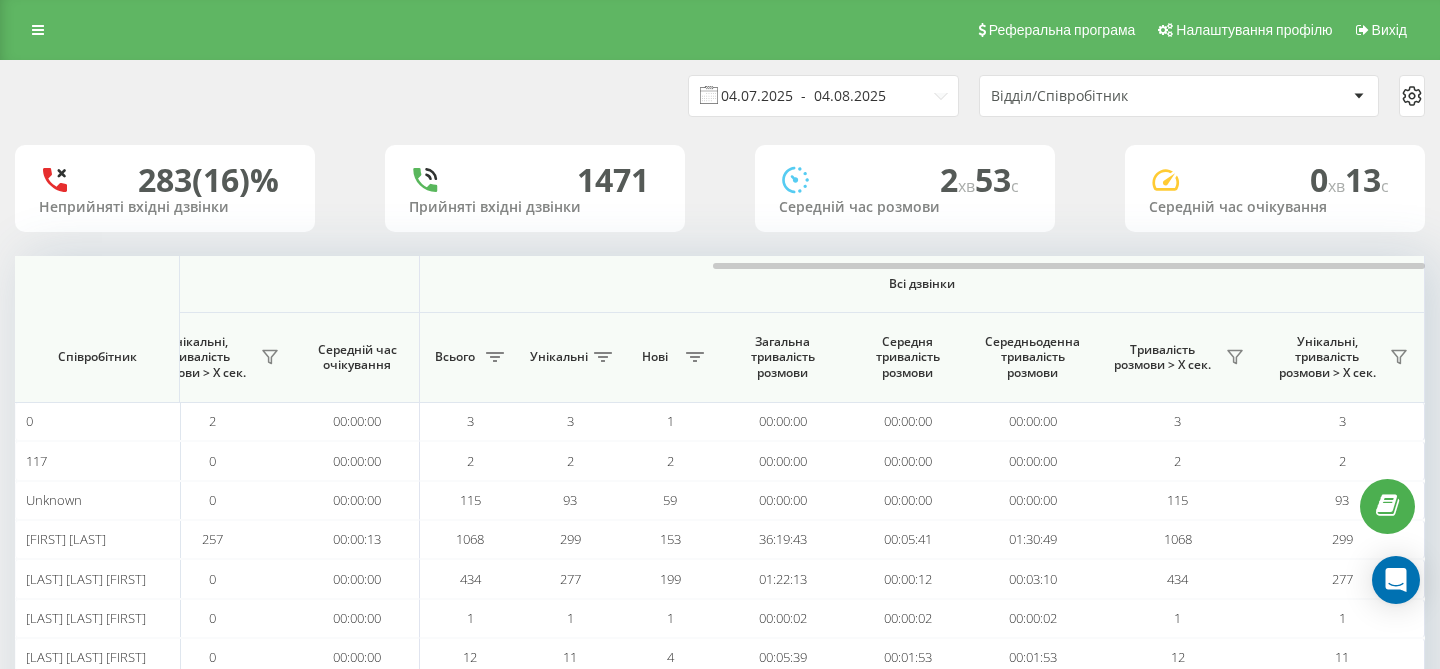 click on "04.07.2025  -  04.08.2025" at bounding box center (823, 96) 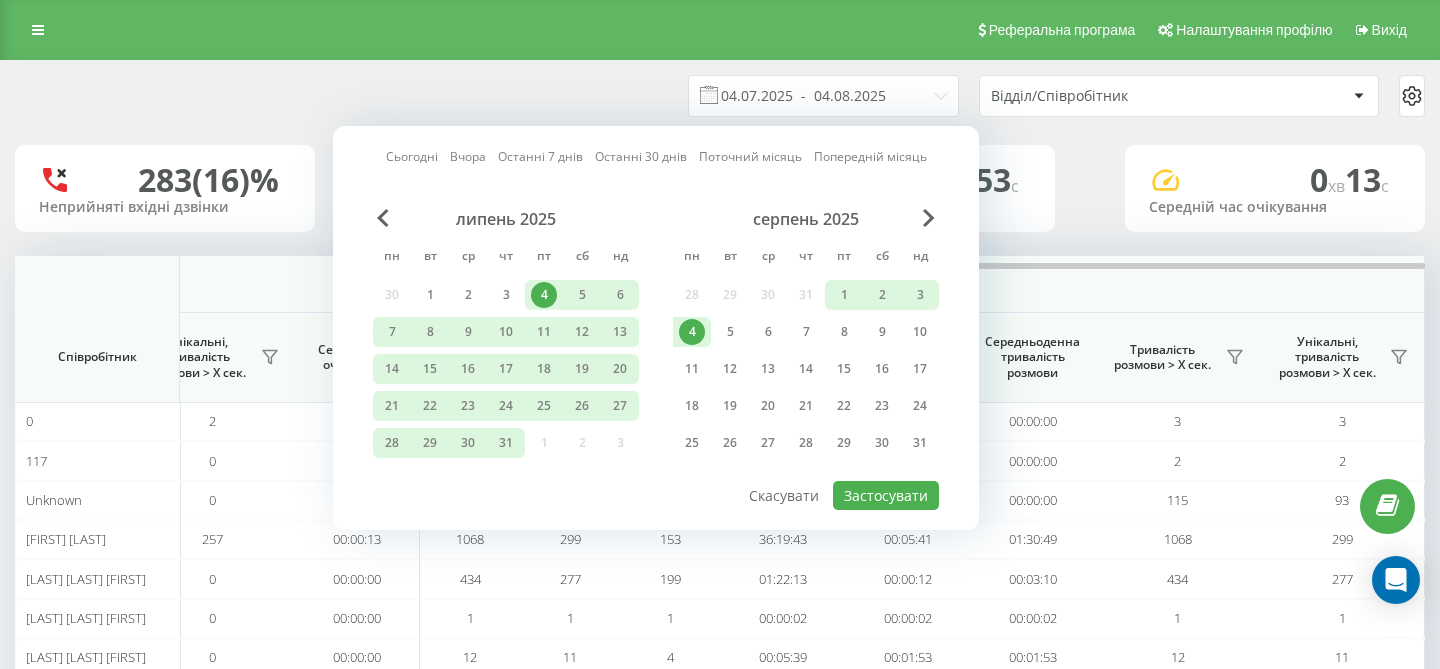 click on "4" at bounding box center (692, 332) 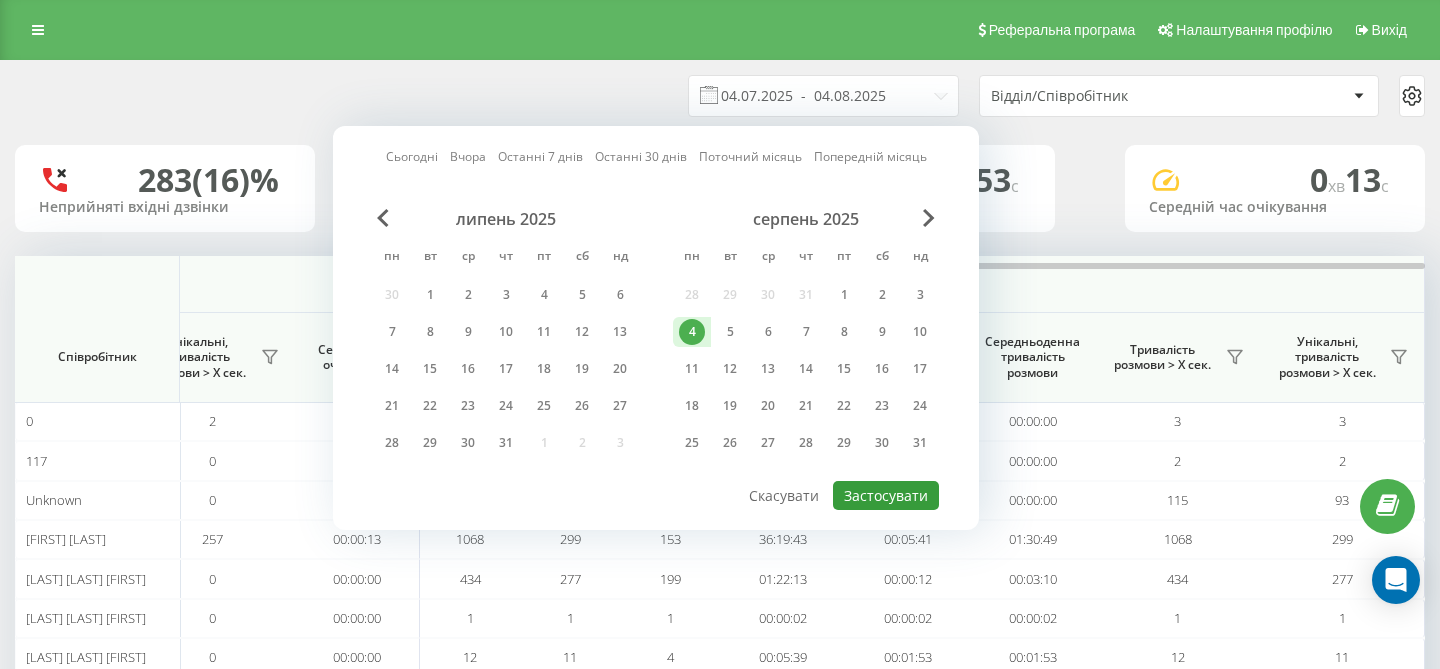 click on "Застосувати" at bounding box center (886, 495) 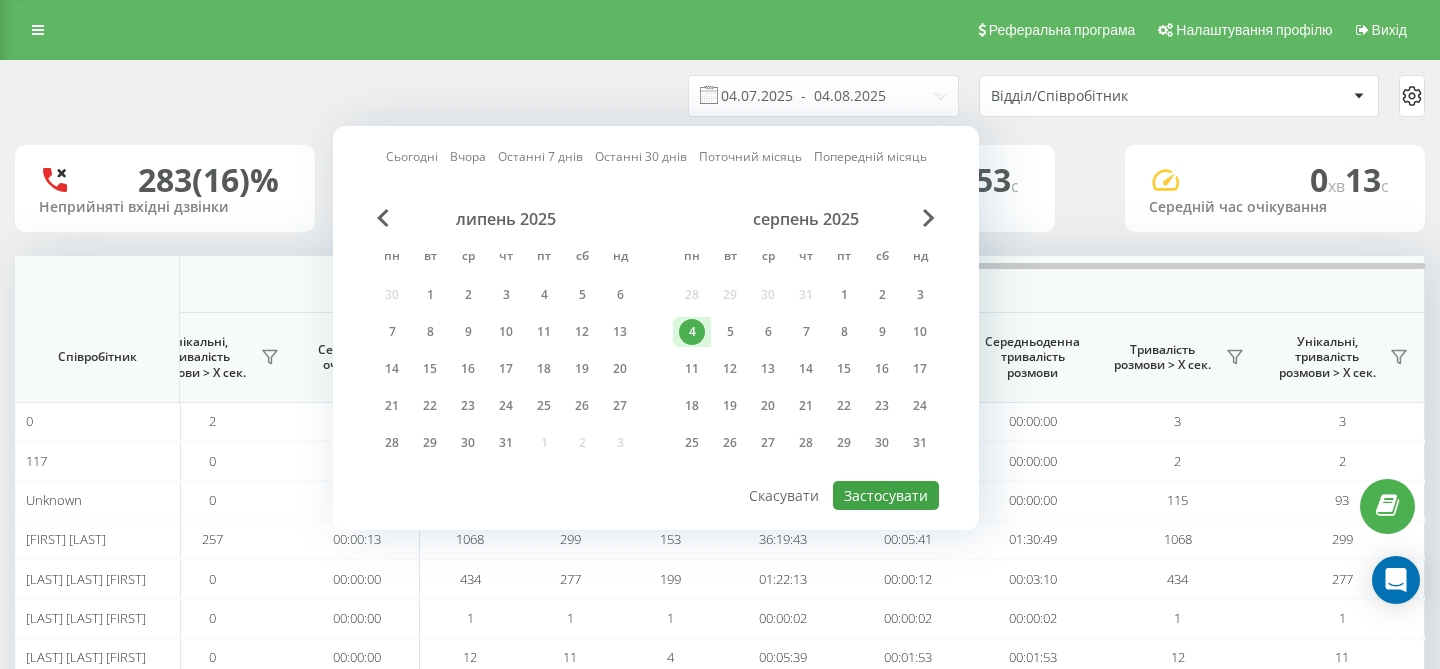 type on "04.08.2025  -  04.08.2025" 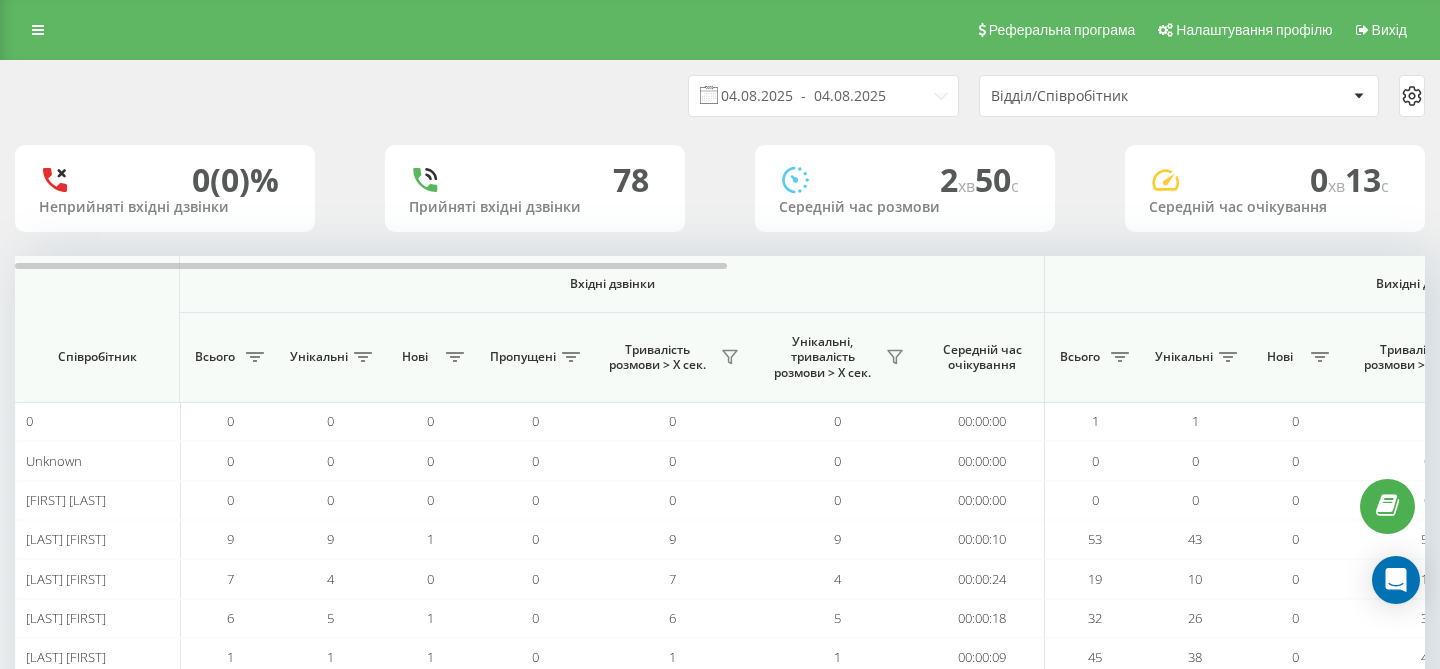 scroll, scrollTop: 224, scrollLeft: 0, axis: vertical 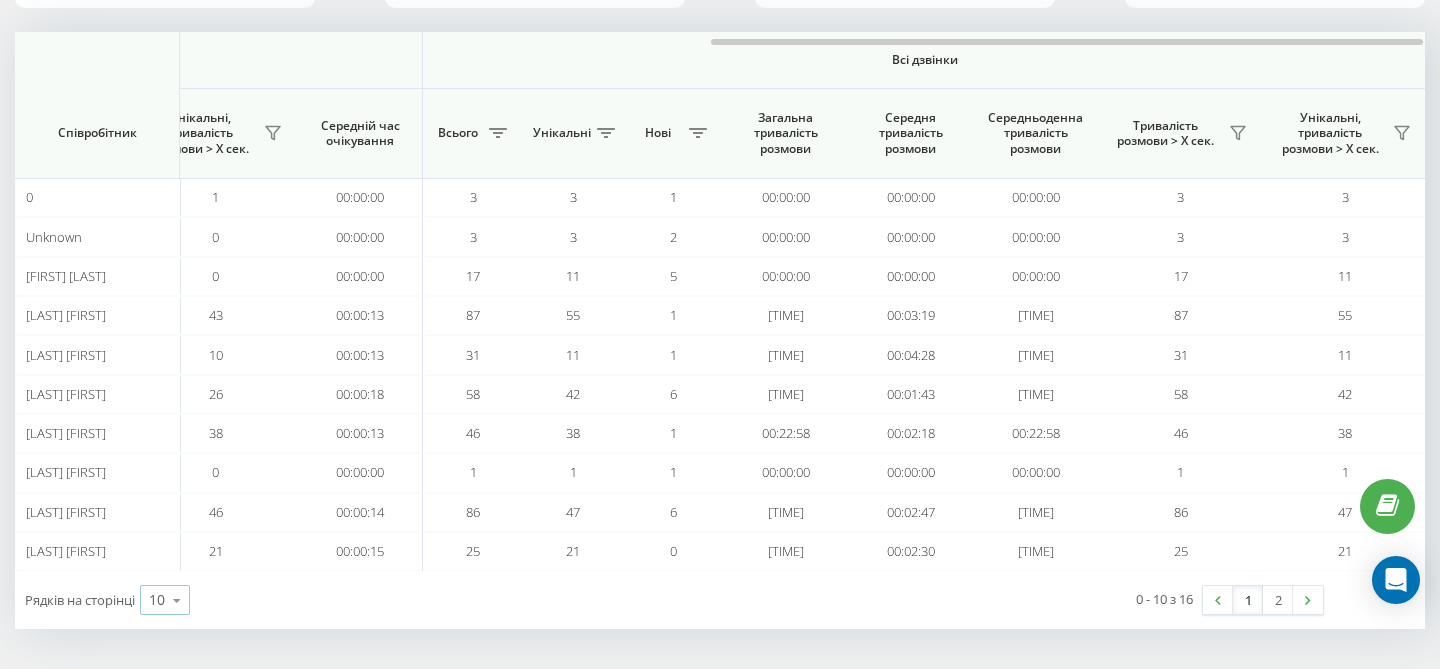click at bounding box center (177, 600) 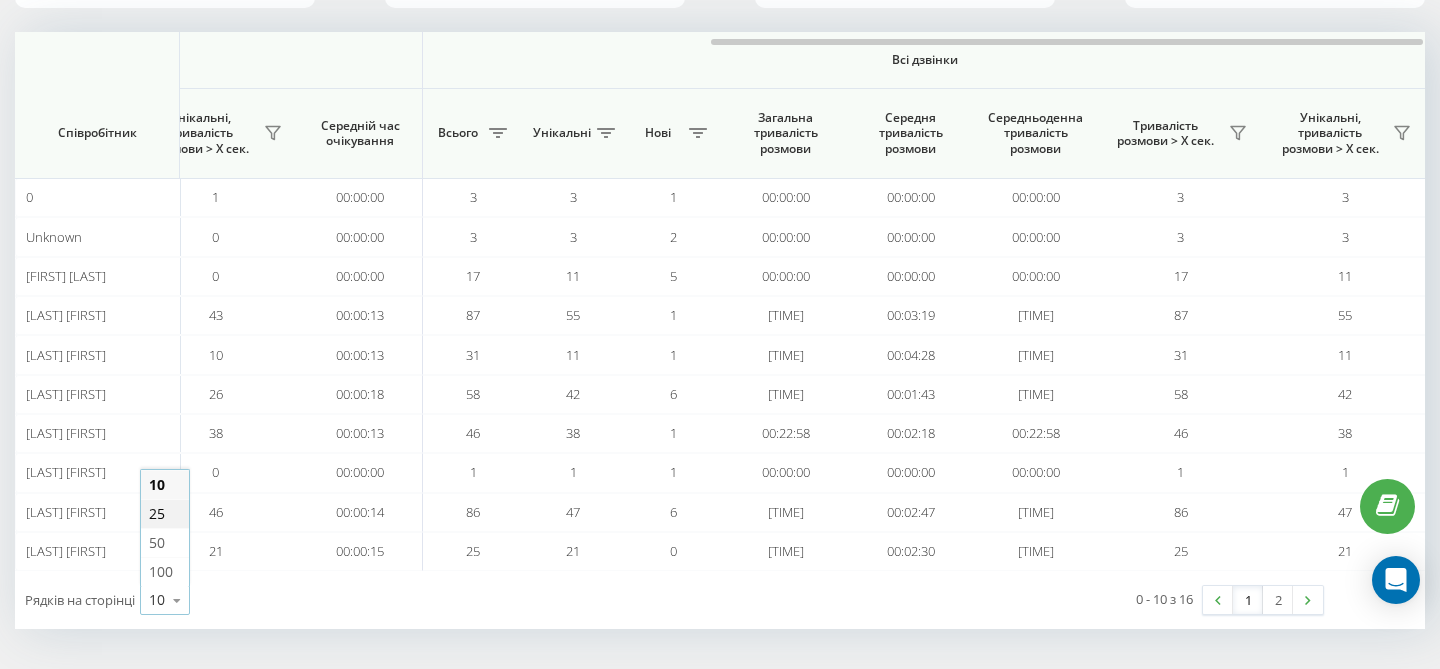 click on "25" at bounding box center (165, 513) 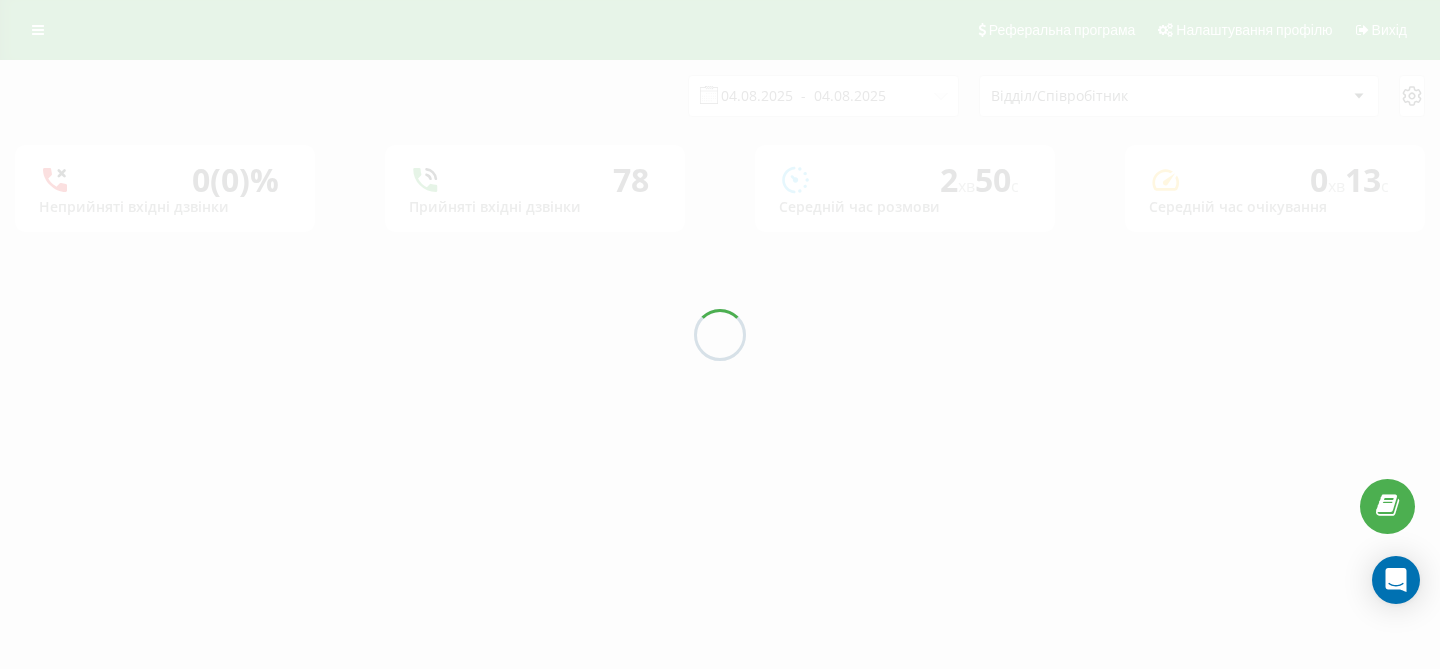 scroll, scrollTop: 0, scrollLeft: 0, axis: both 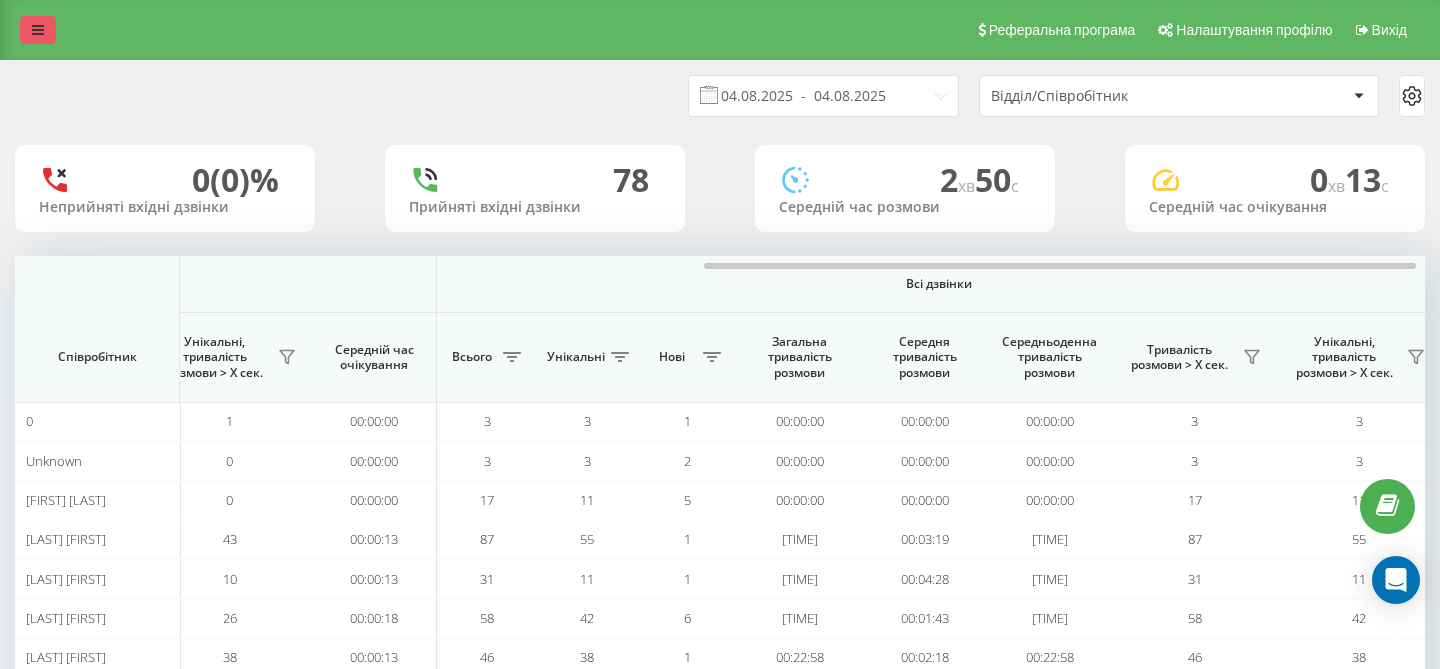 click at bounding box center [38, 30] 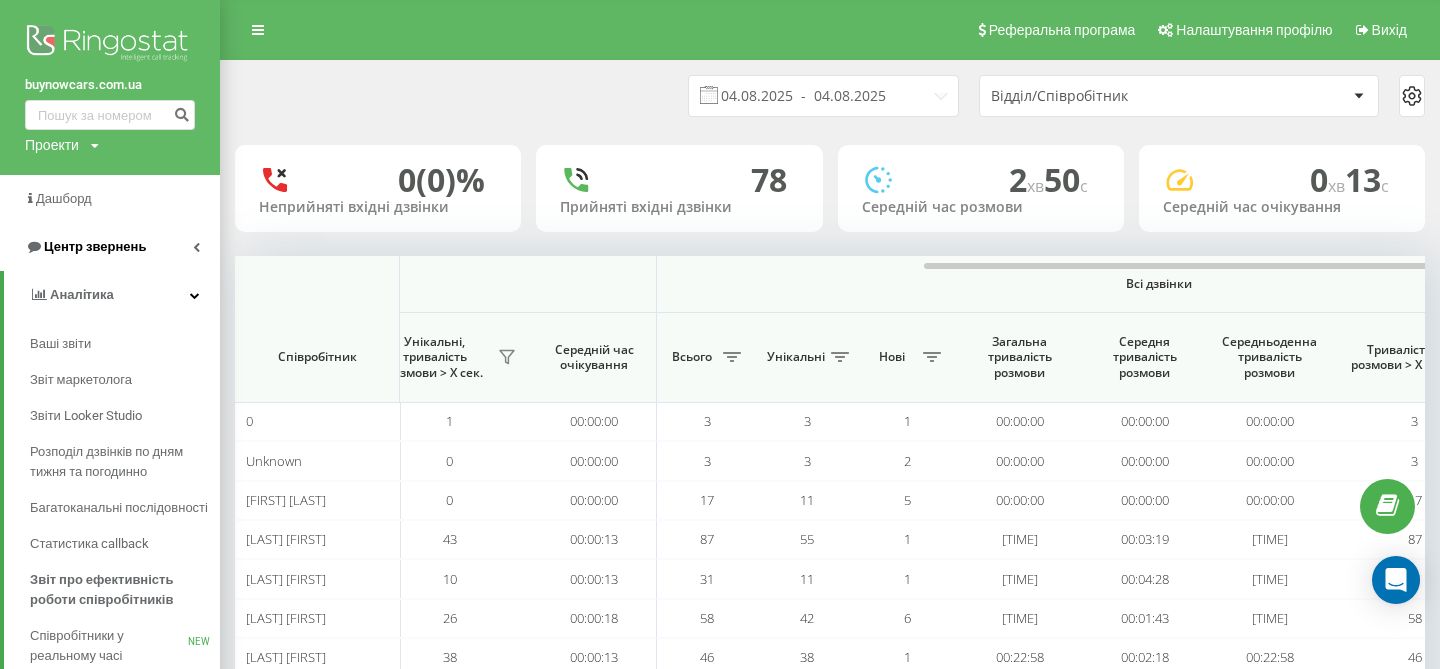 click on "Центр звернень" at bounding box center (110, 247) 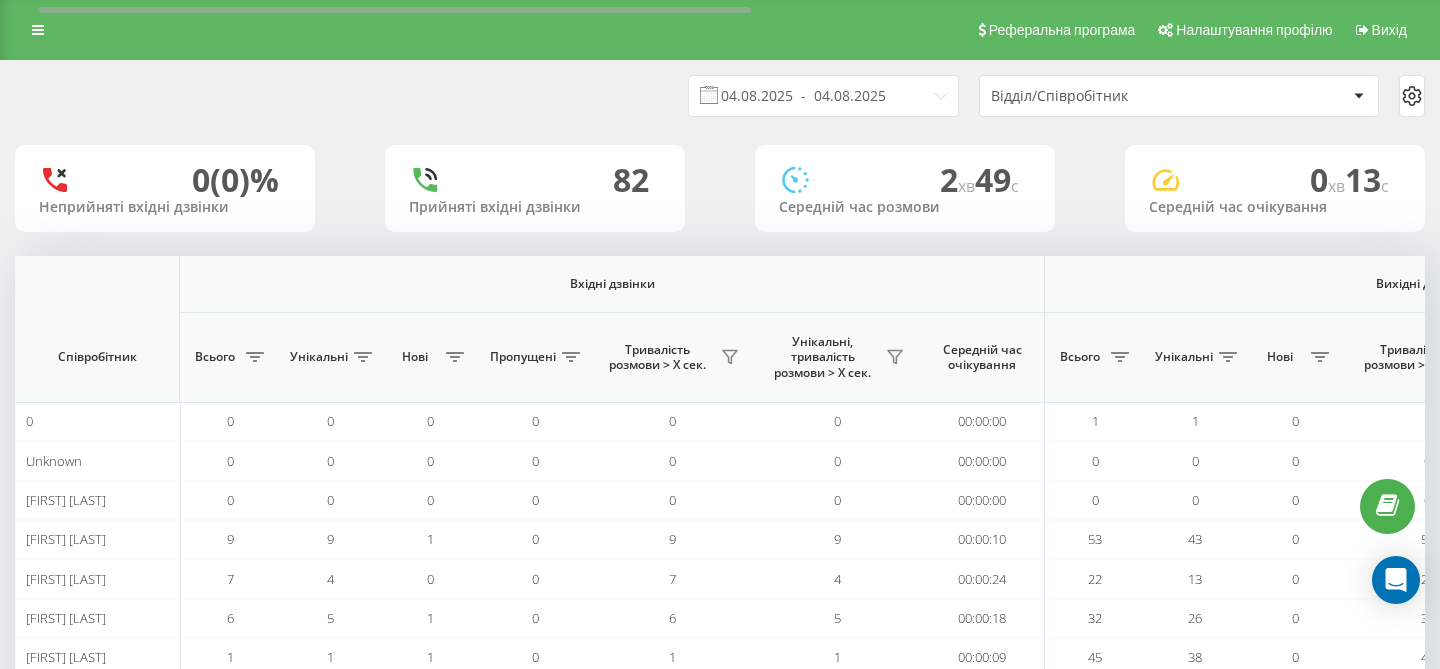 scroll, scrollTop: 301, scrollLeft: 0, axis: vertical 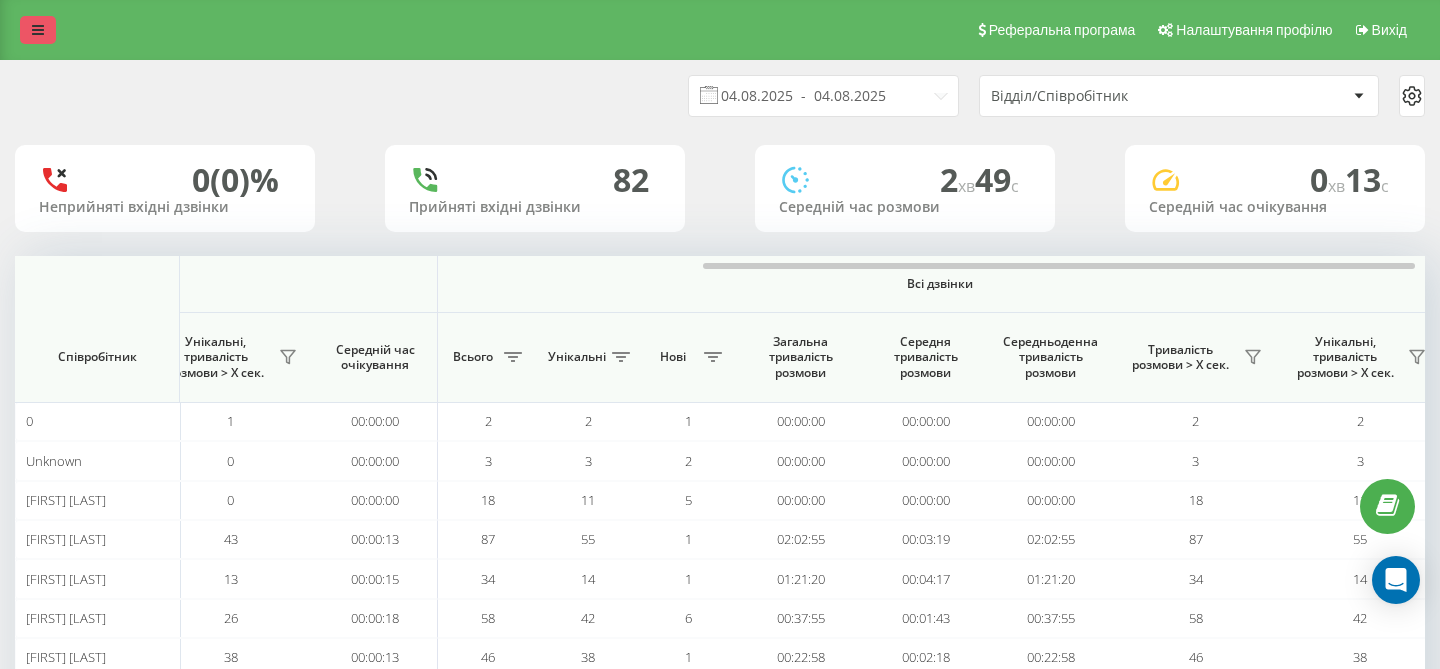 click at bounding box center [38, 30] 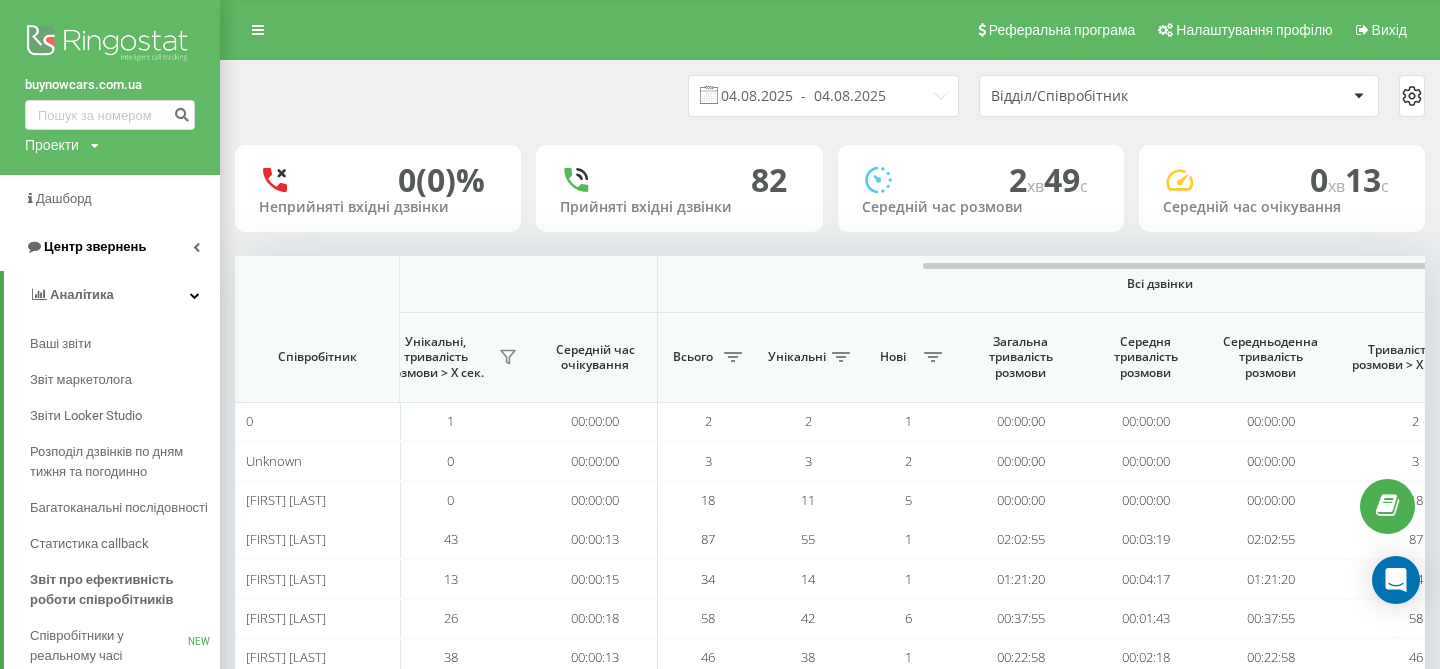 click on "Центр звернень" at bounding box center (95, 246) 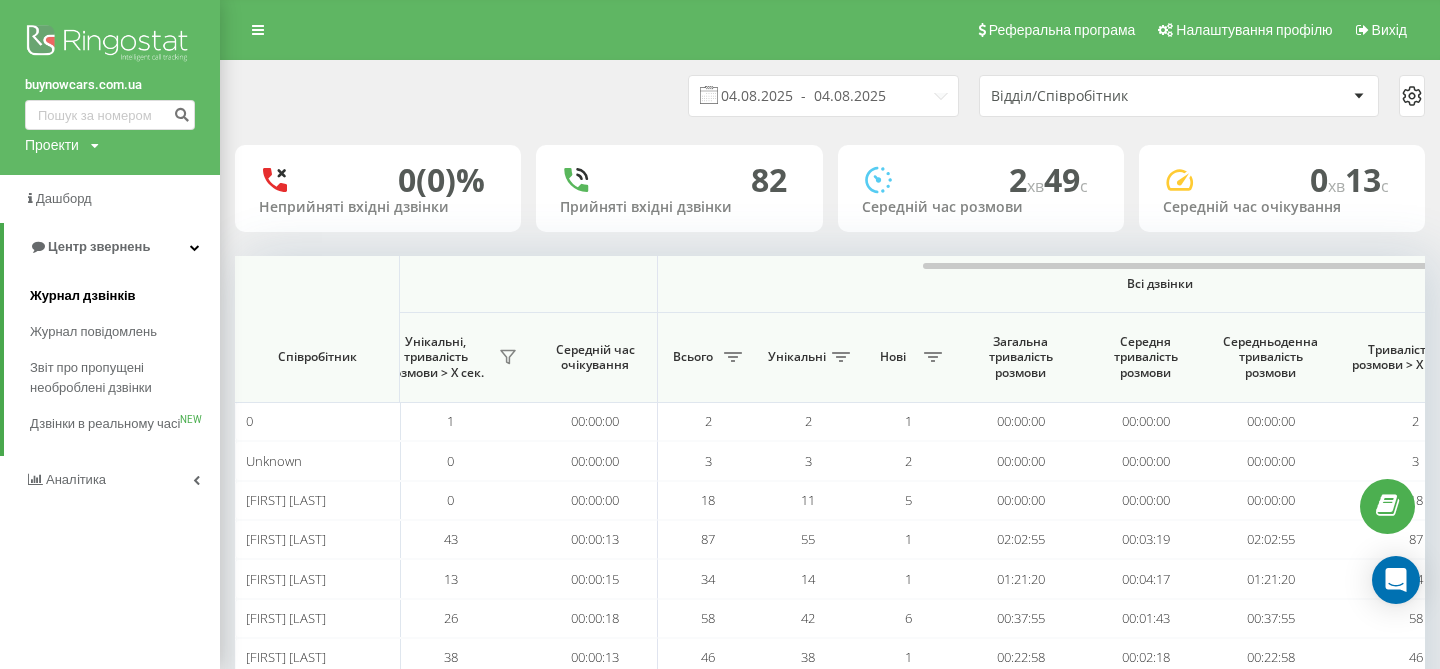click on "Журнал дзвінків" at bounding box center (83, 296) 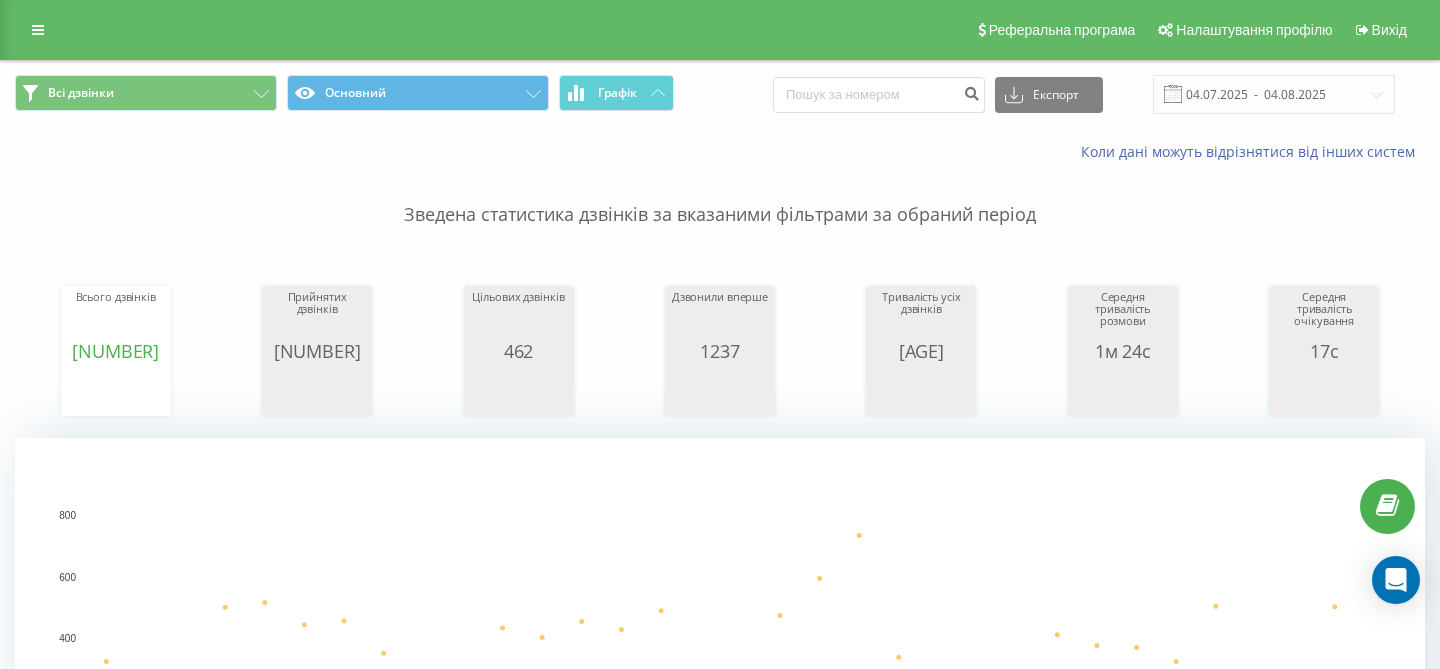 scroll, scrollTop: 0, scrollLeft: 0, axis: both 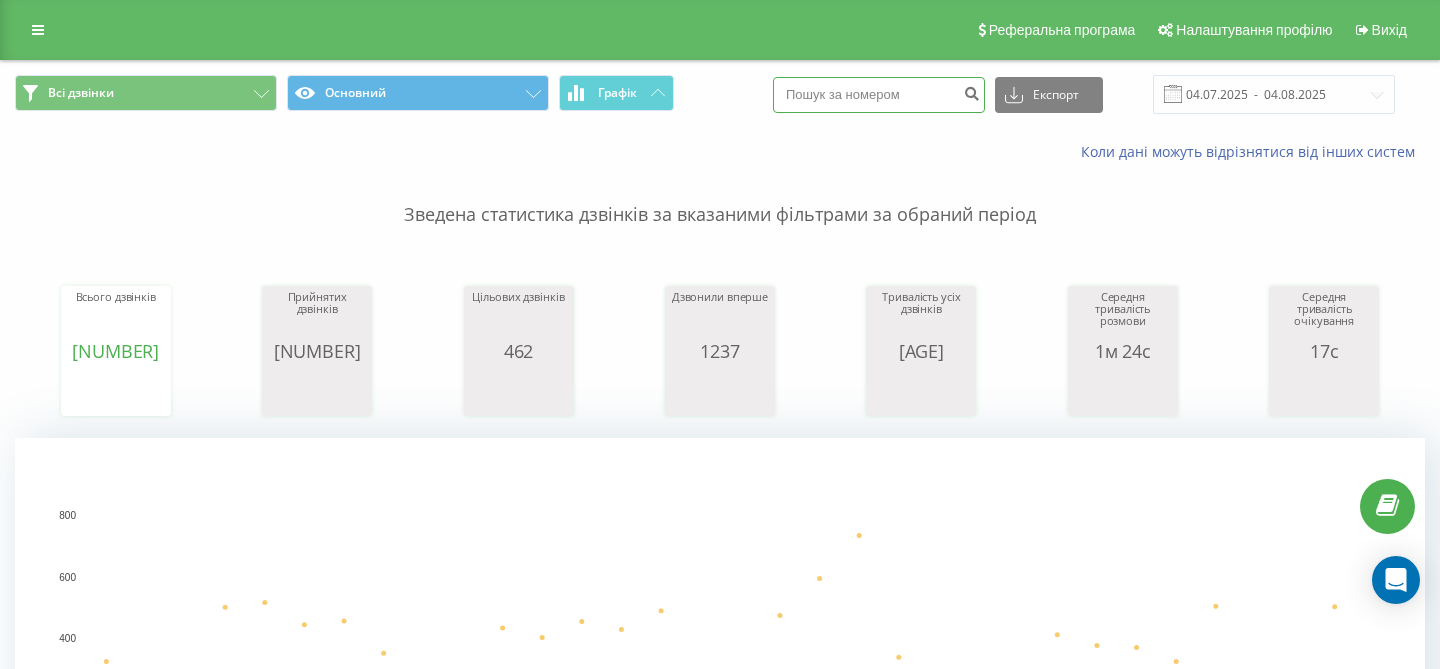 click at bounding box center [879, 95] 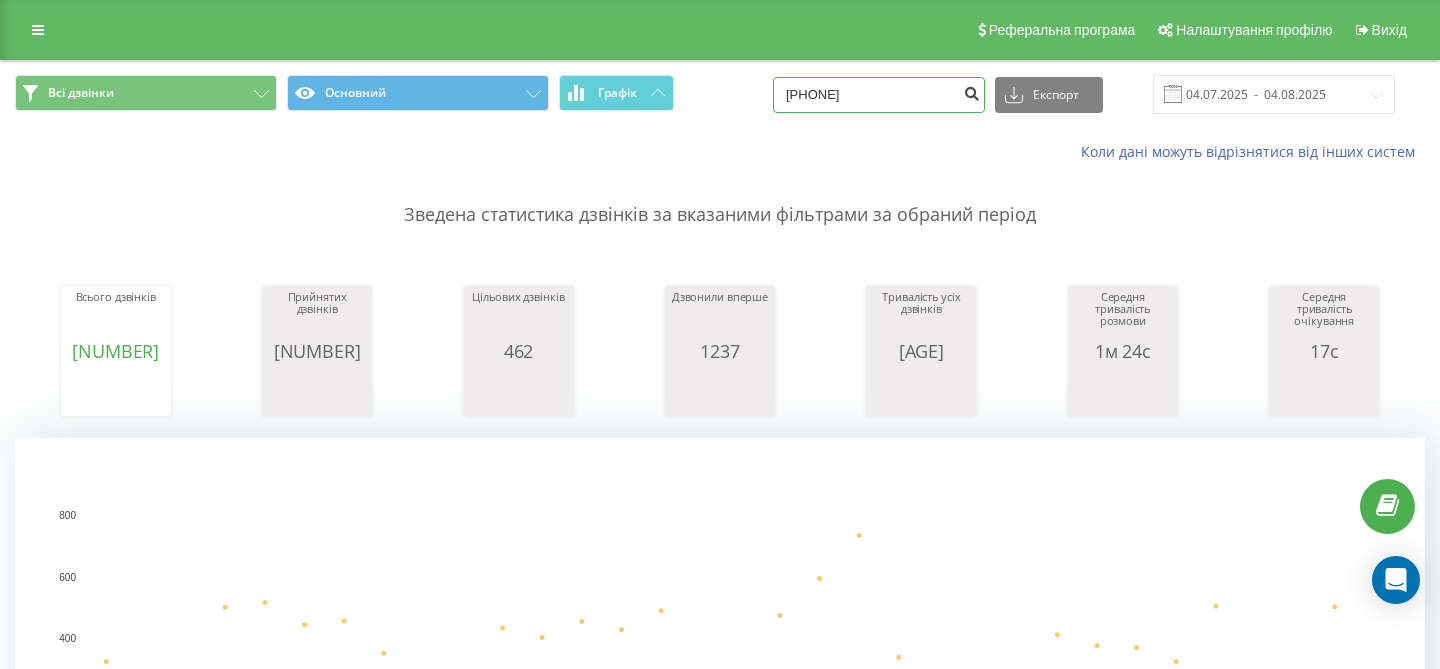 type on "[PHONE]" 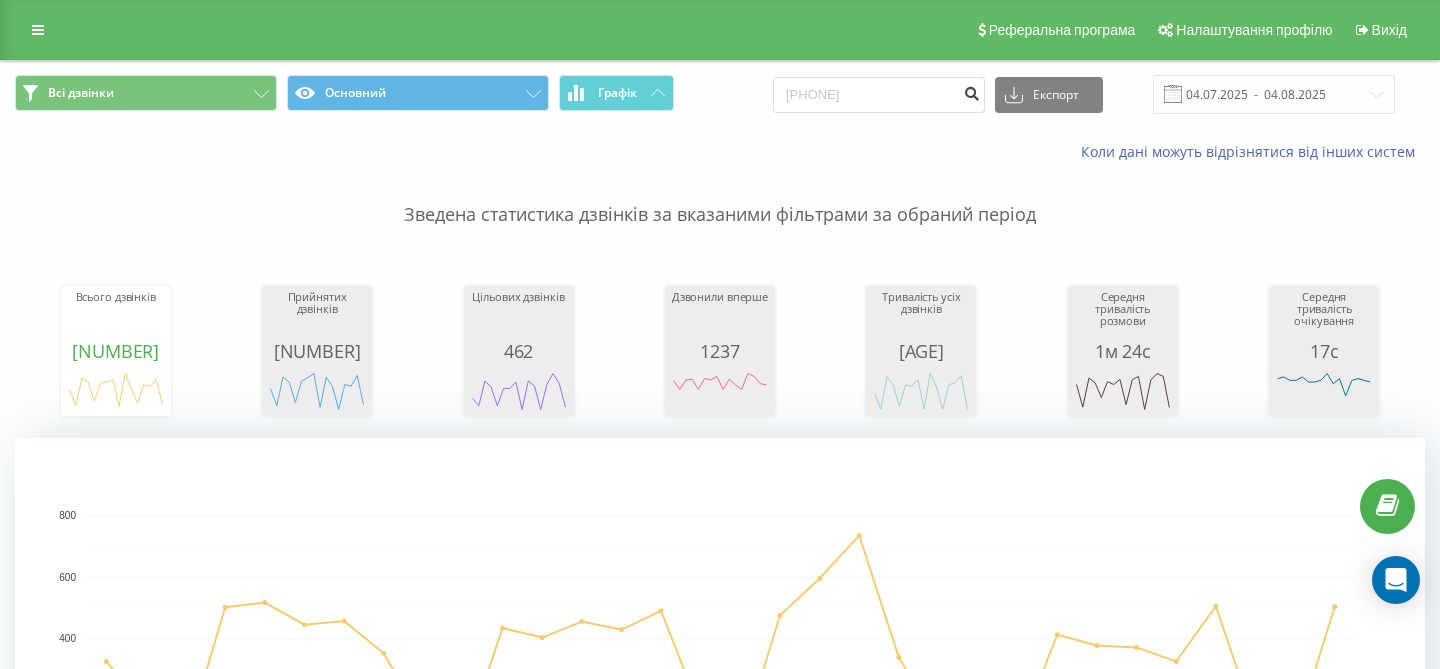 click at bounding box center [971, 91] 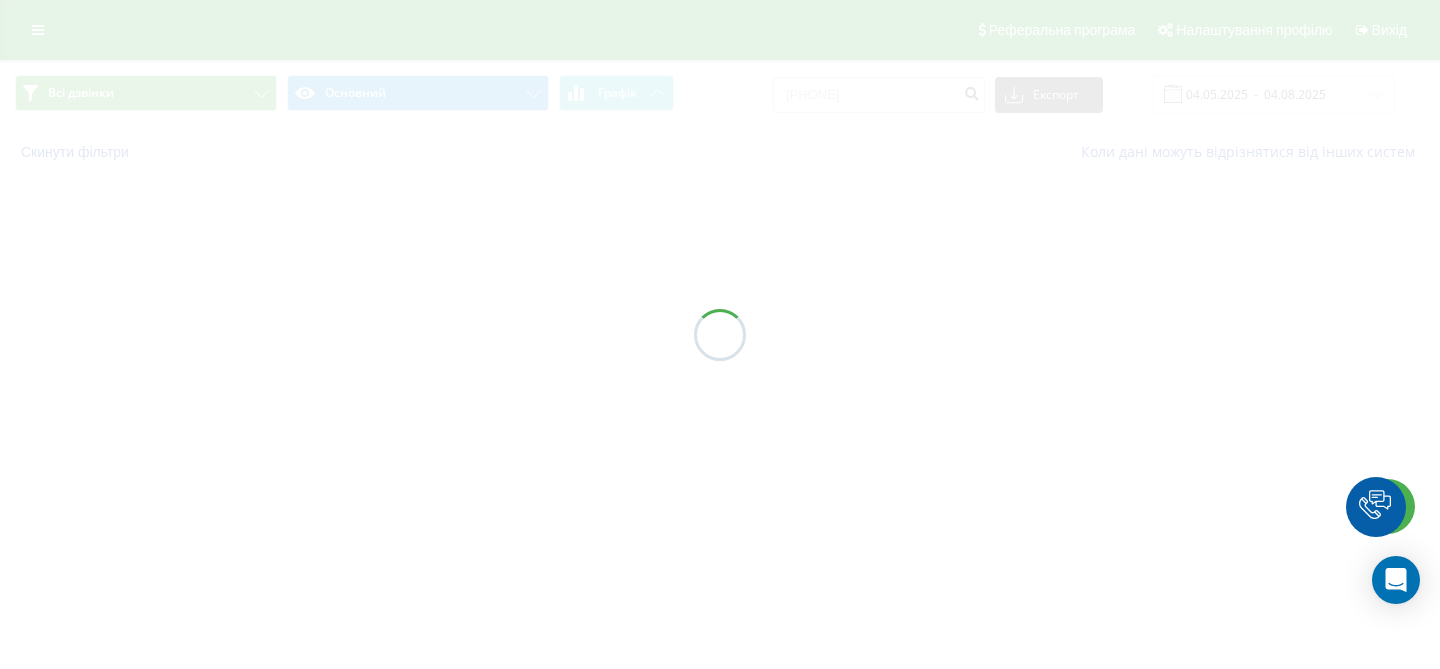scroll, scrollTop: 0, scrollLeft: 0, axis: both 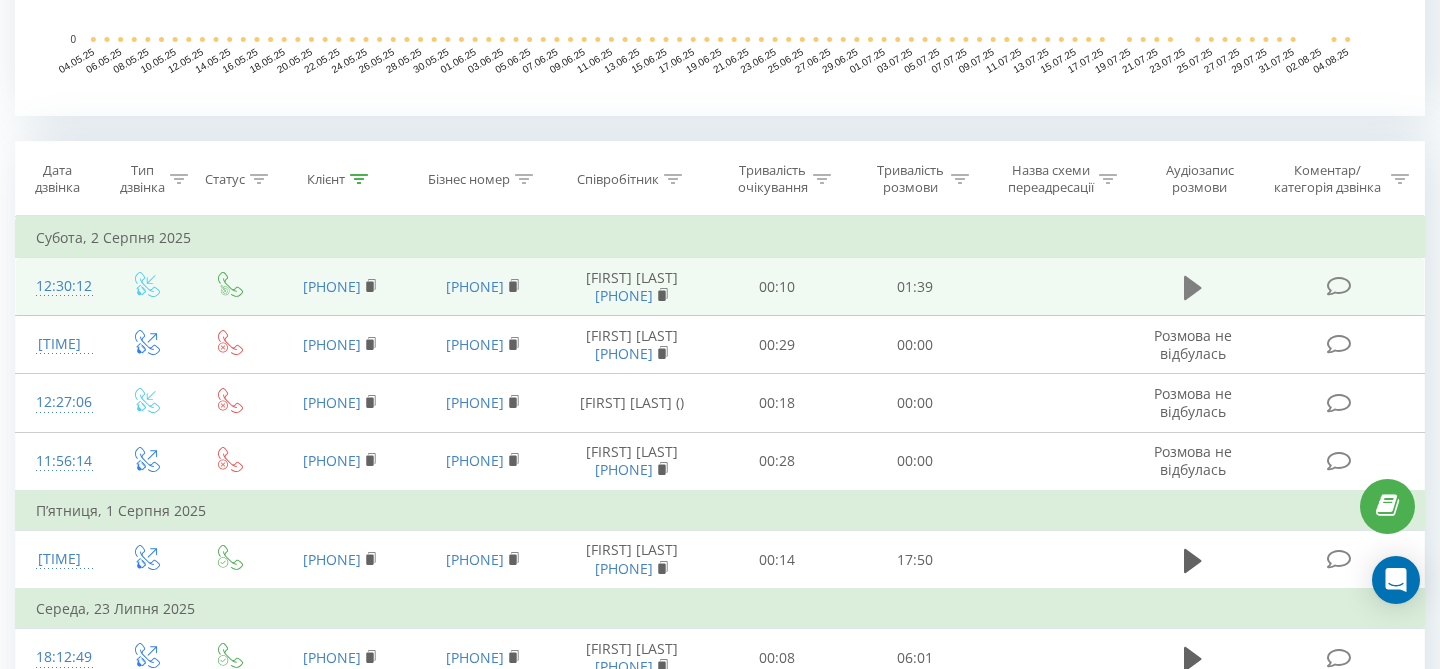 click 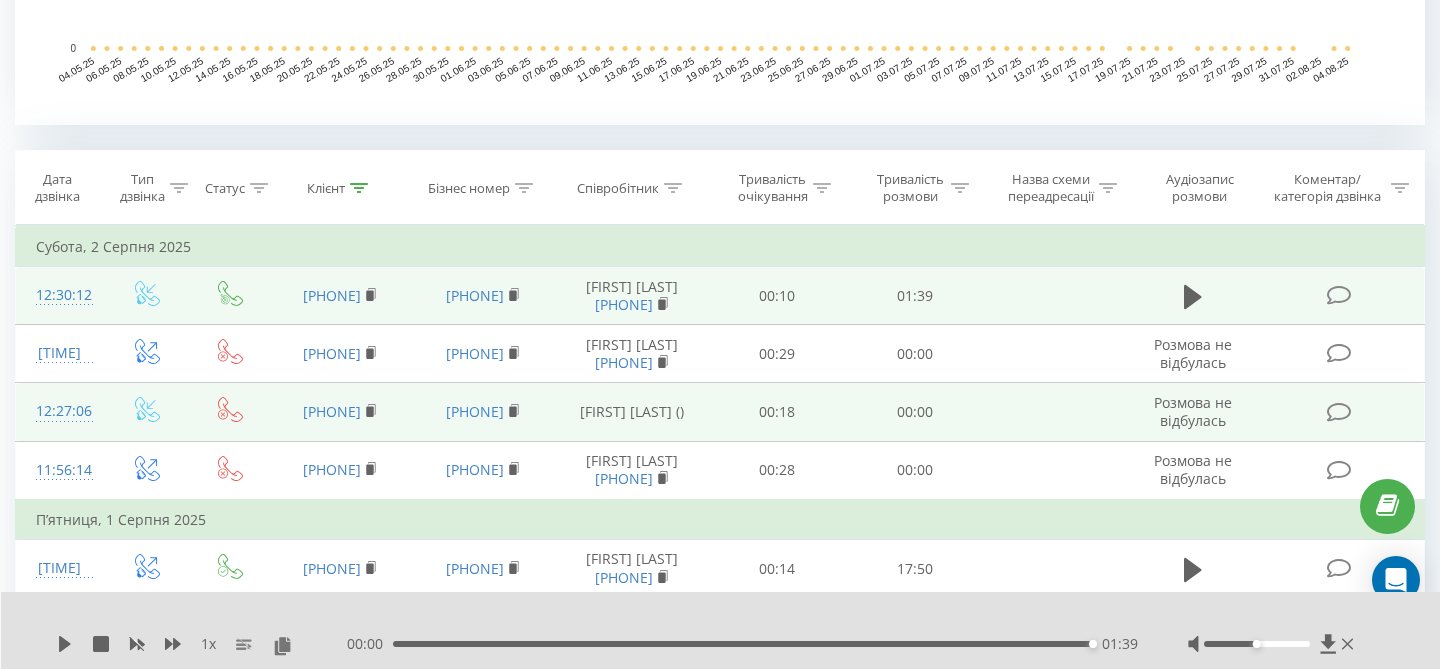 scroll, scrollTop: 0, scrollLeft: 0, axis: both 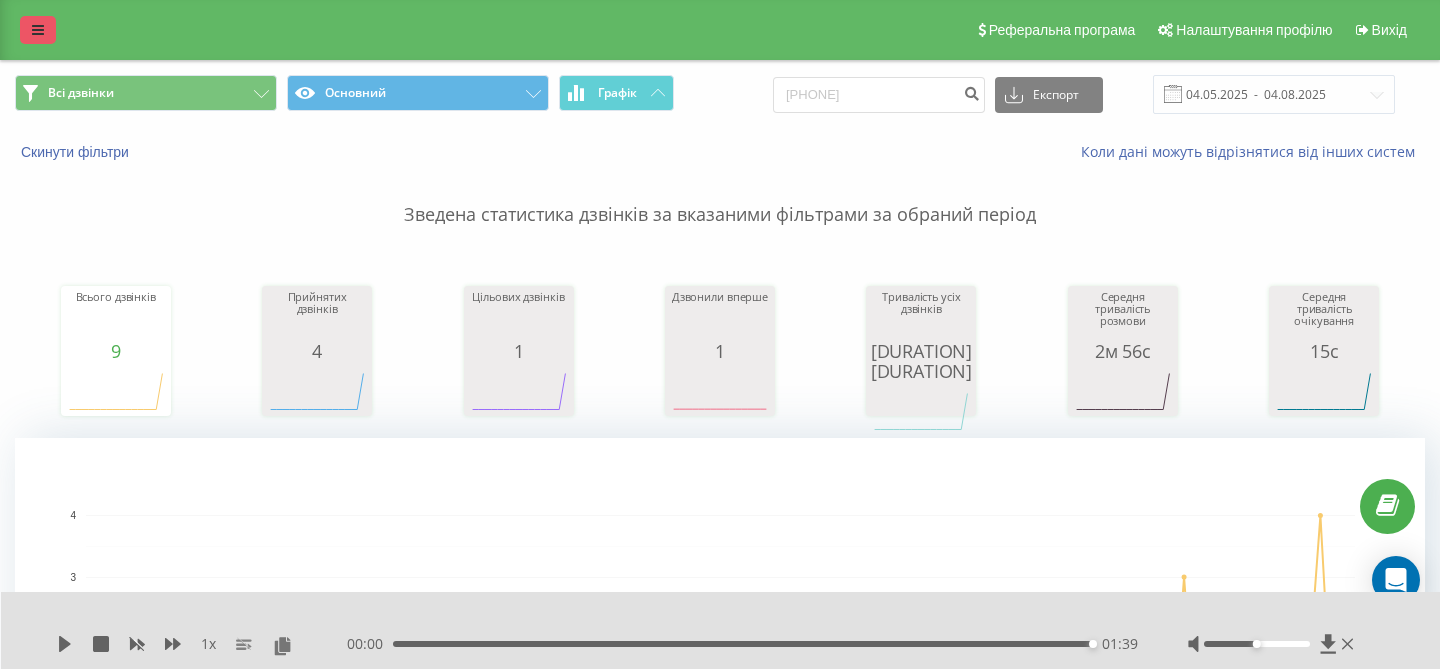 click at bounding box center (38, 30) 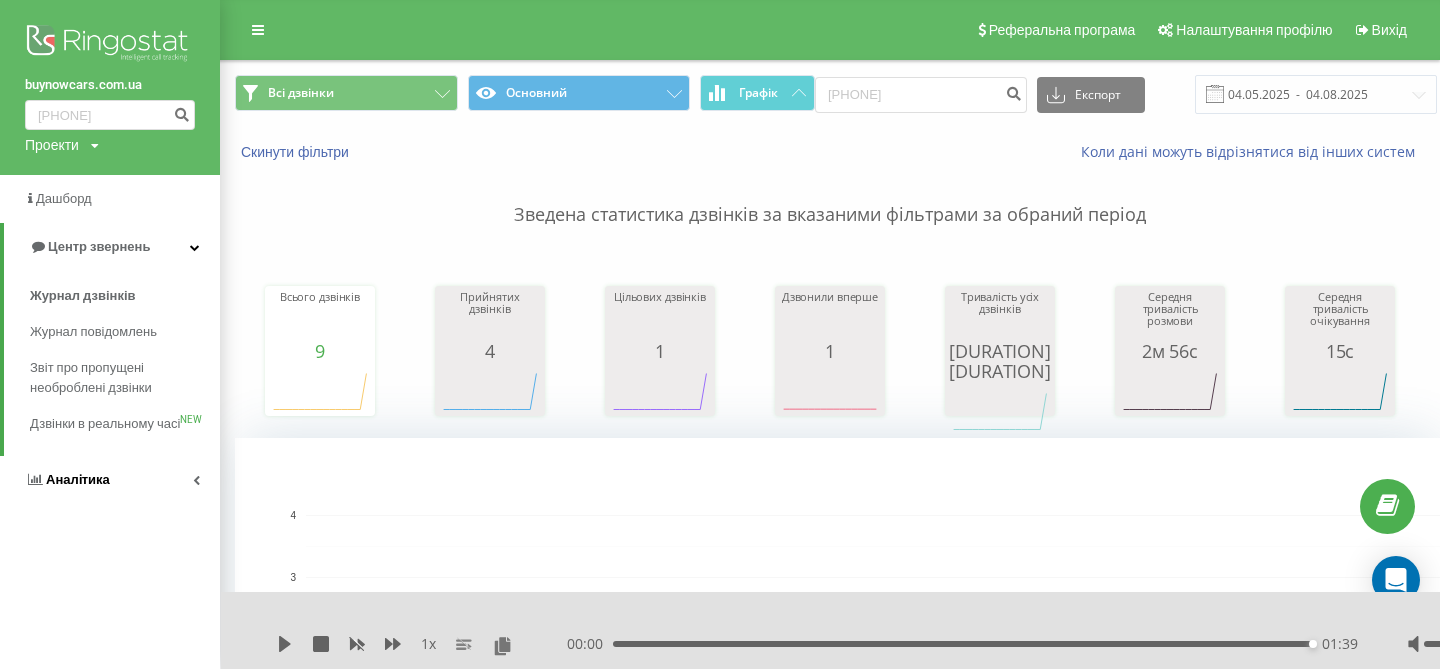 click on "Аналiтика" at bounding box center (110, 480) 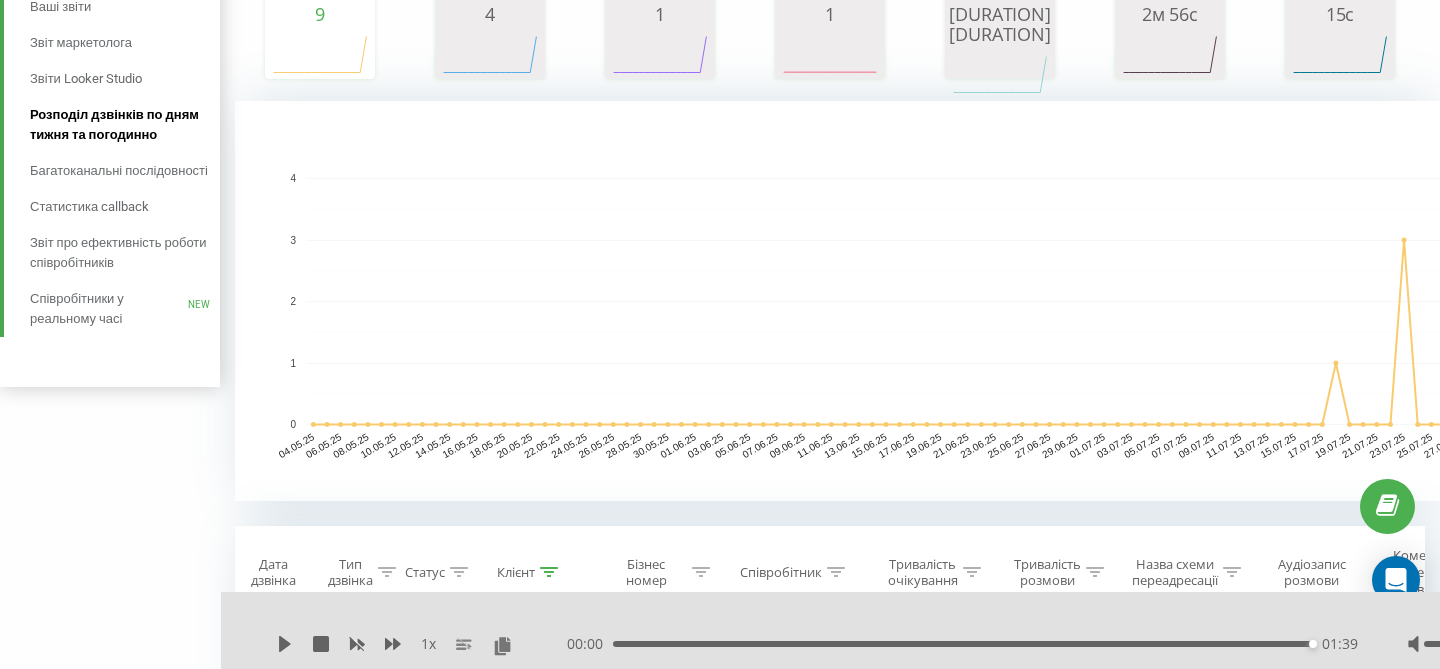 scroll, scrollTop: 338, scrollLeft: 0, axis: vertical 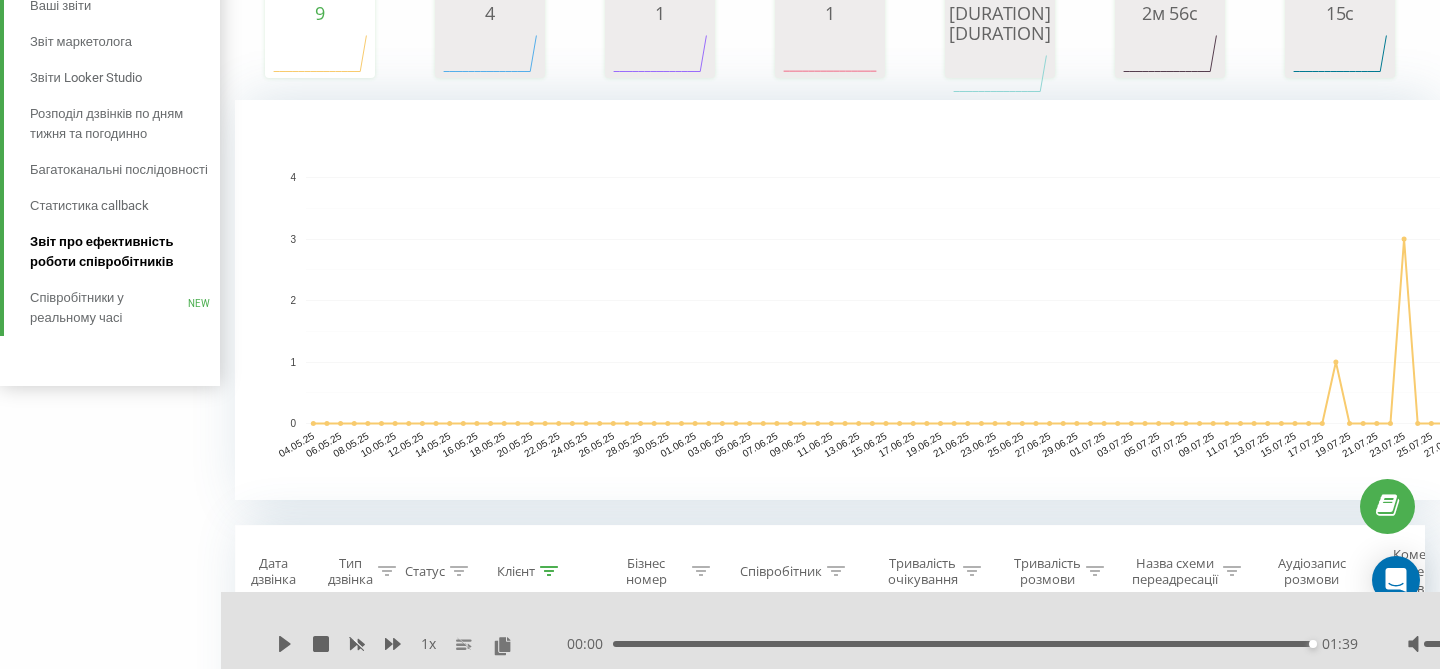 click on "Звіт про ефективність роботи співробітників" at bounding box center (120, 252) 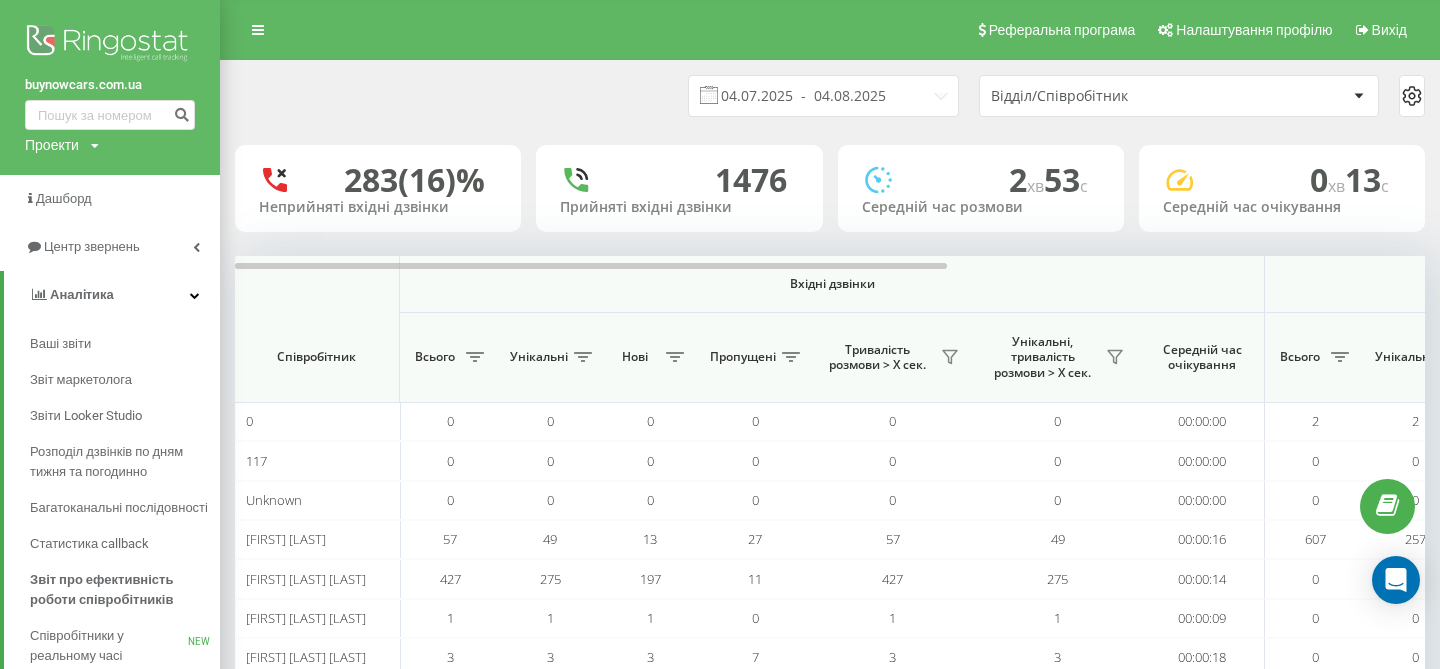 scroll, scrollTop: 0, scrollLeft: 0, axis: both 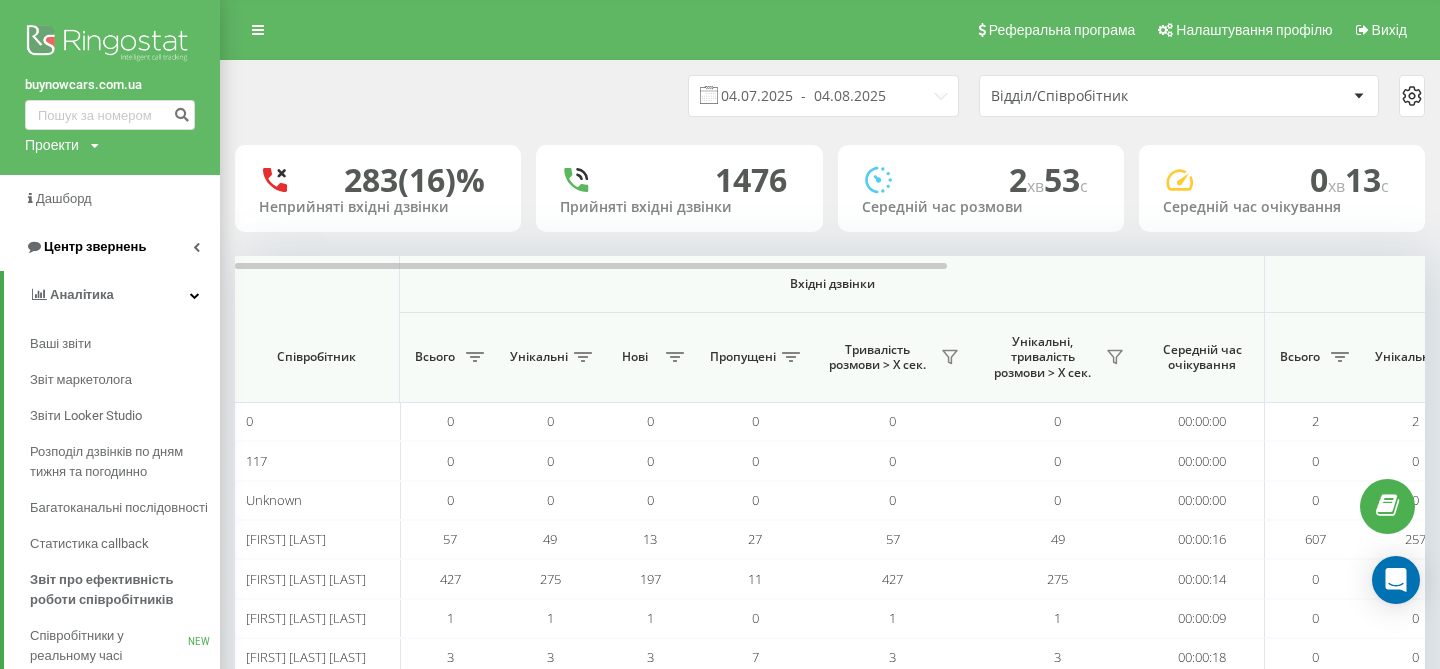 click on "Центр звернень" at bounding box center (95, 246) 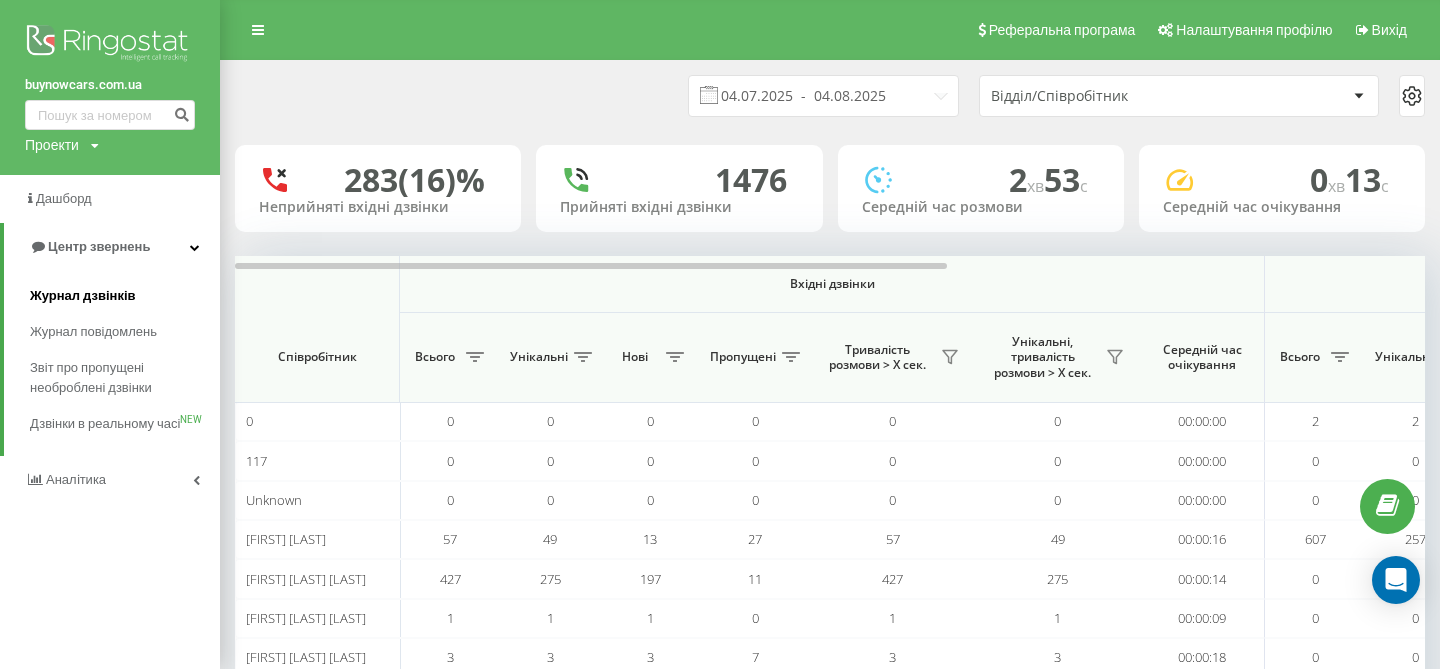 click on "Журнал дзвінків" at bounding box center (83, 296) 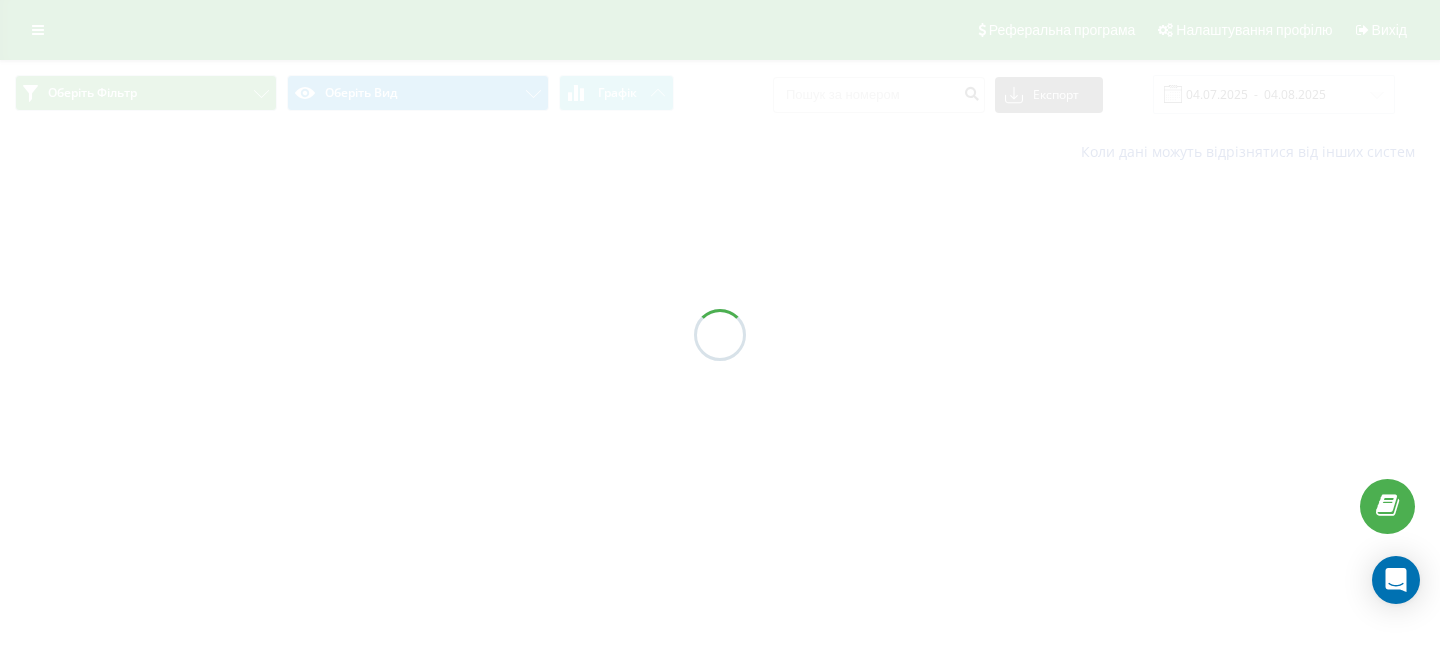 scroll, scrollTop: 0, scrollLeft: 0, axis: both 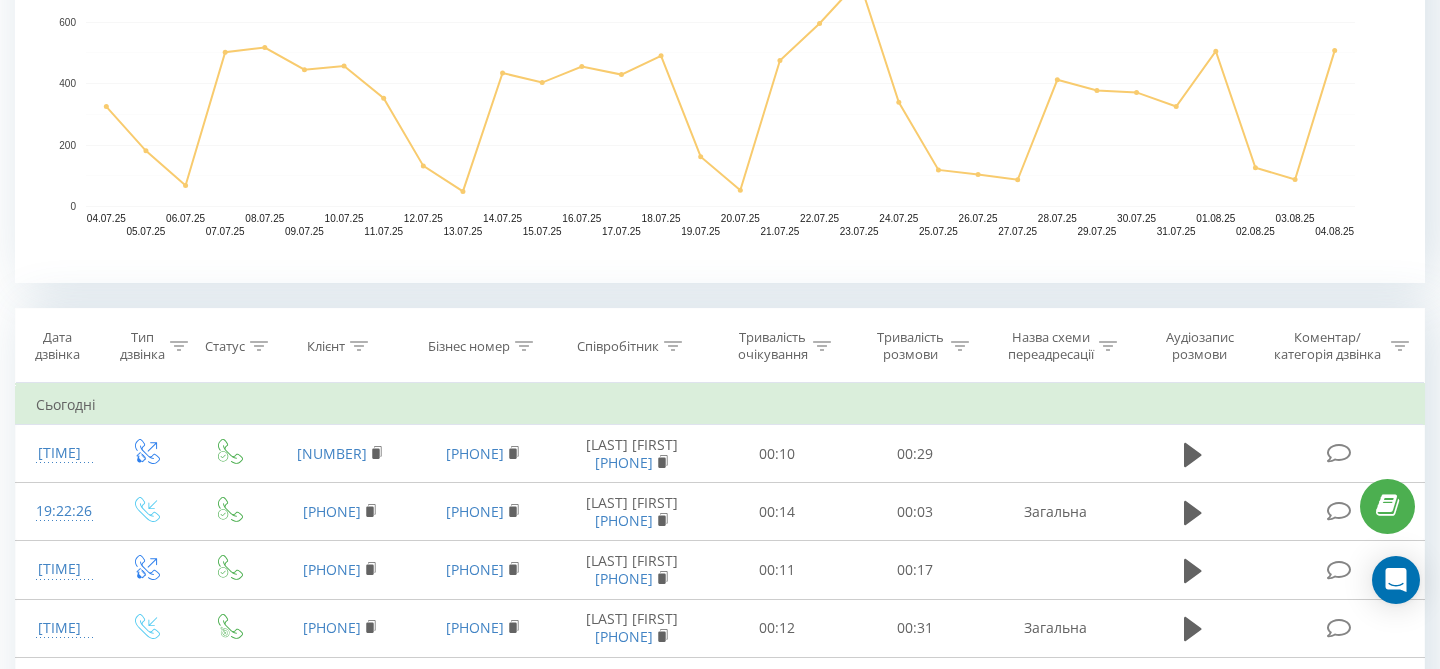 click 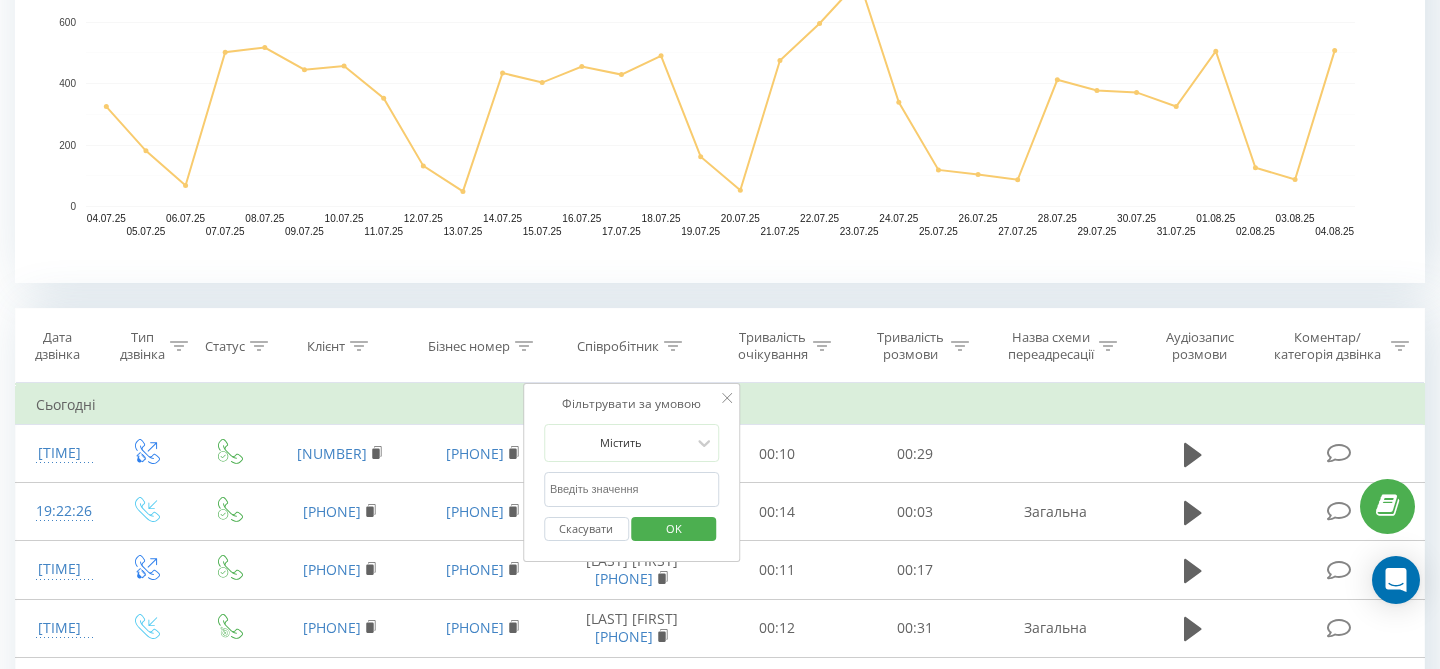 click at bounding box center [632, 489] 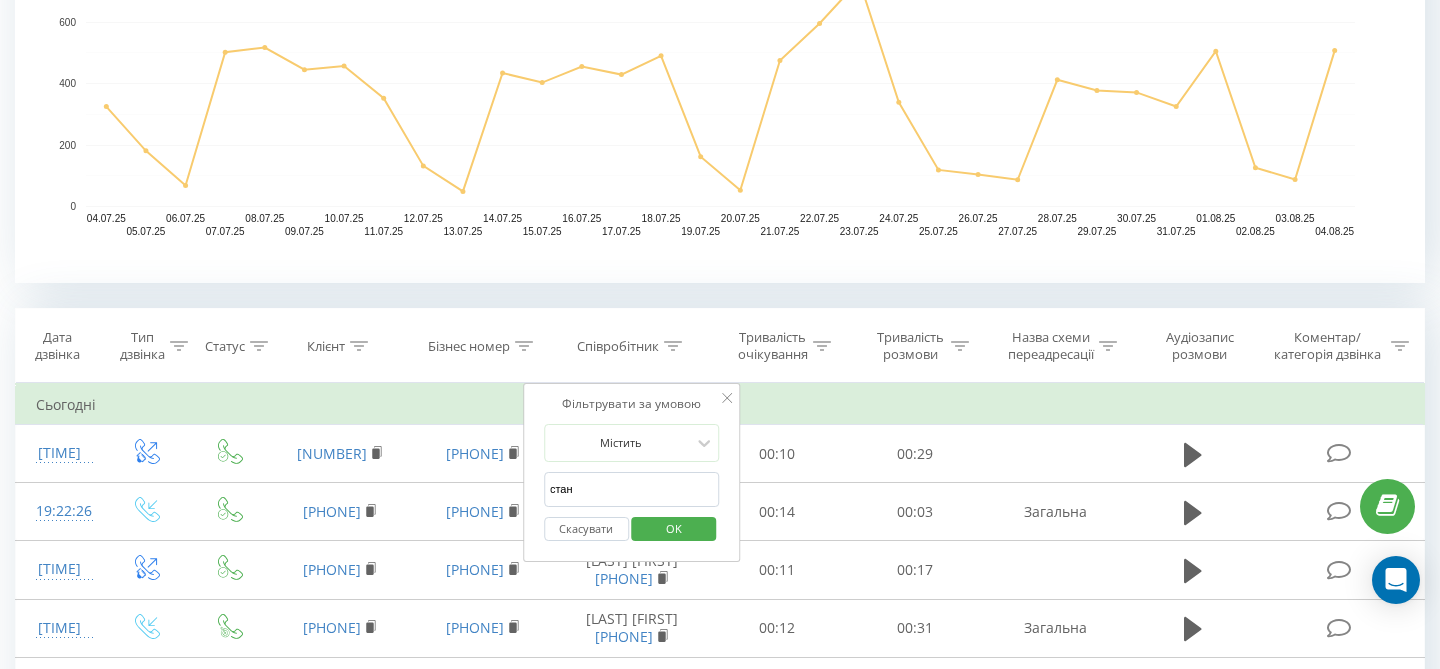 click on "OK" at bounding box center (674, 528) 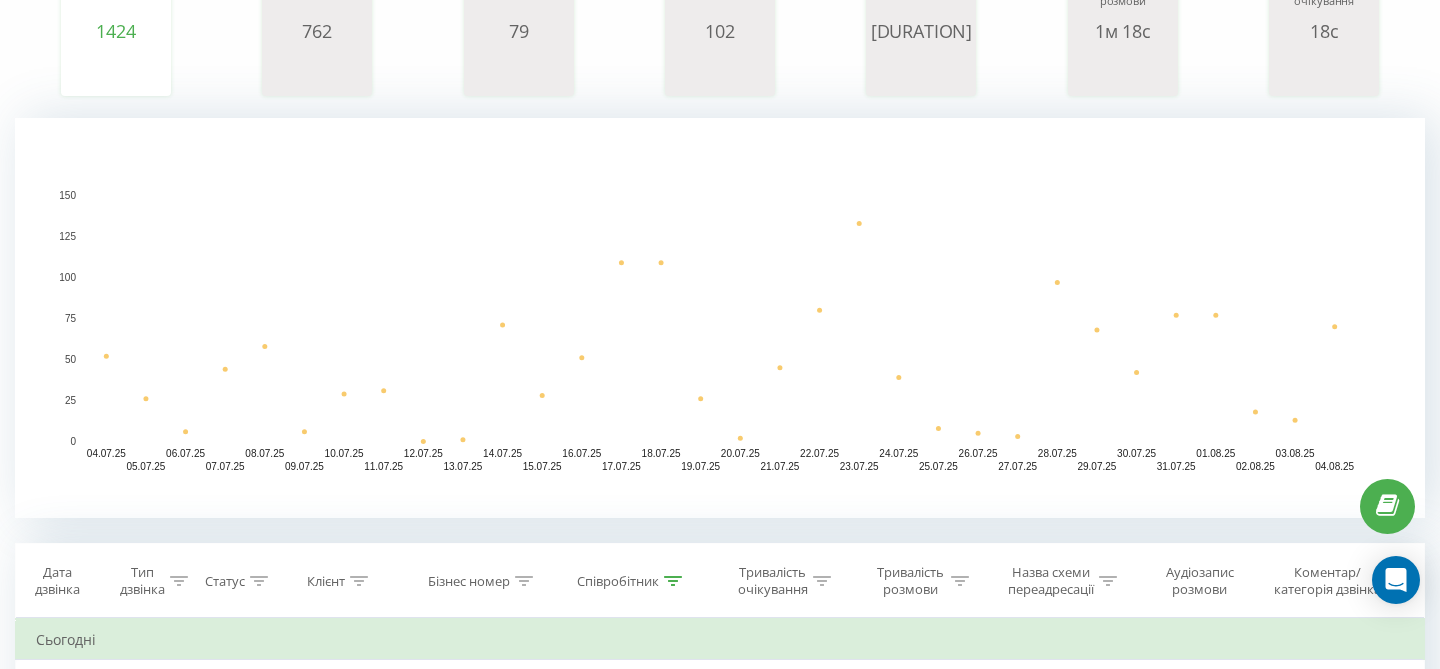 scroll, scrollTop: 310, scrollLeft: 0, axis: vertical 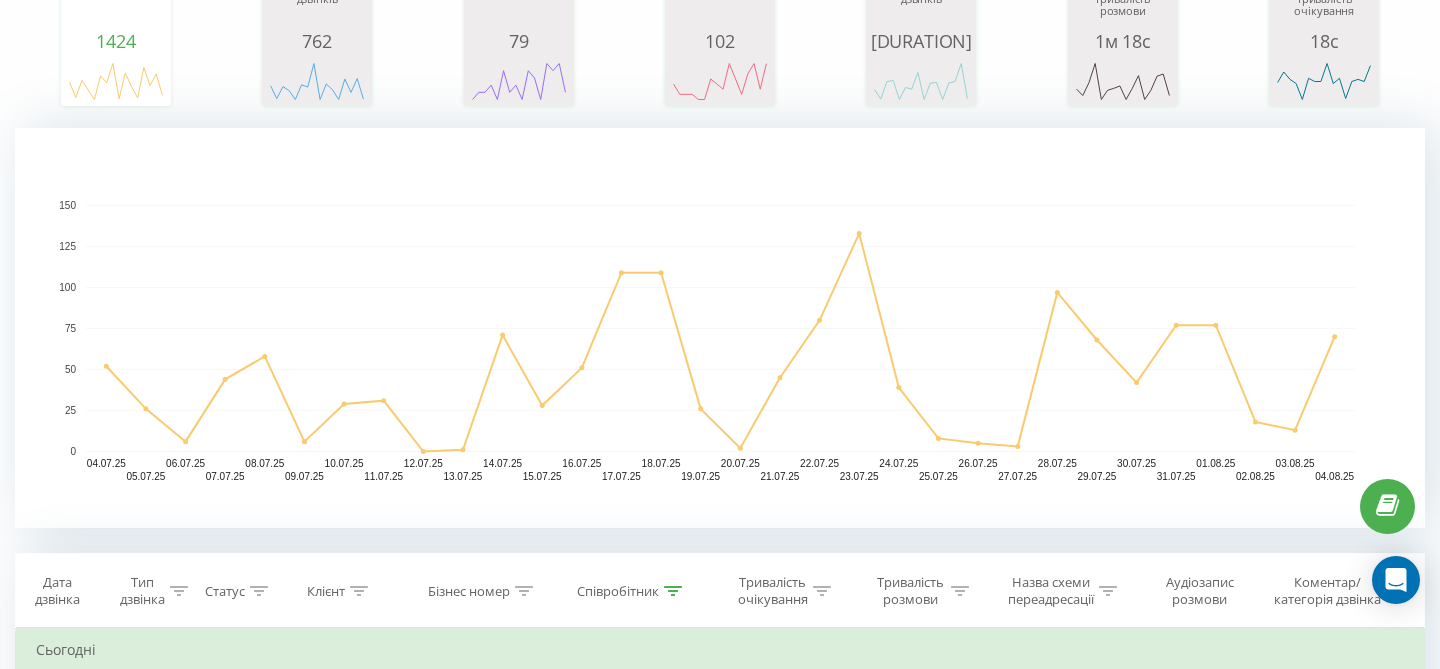 click 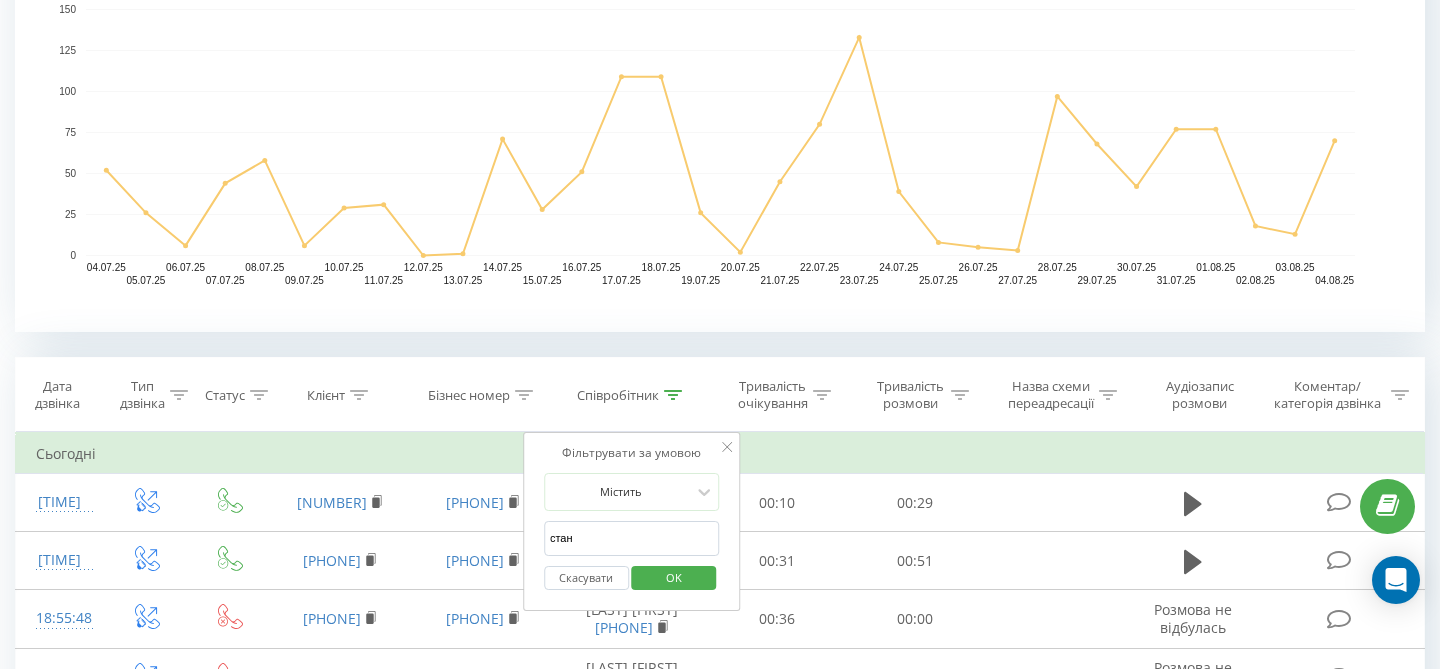 scroll, scrollTop: 509, scrollLeft: 0, axis: vertical 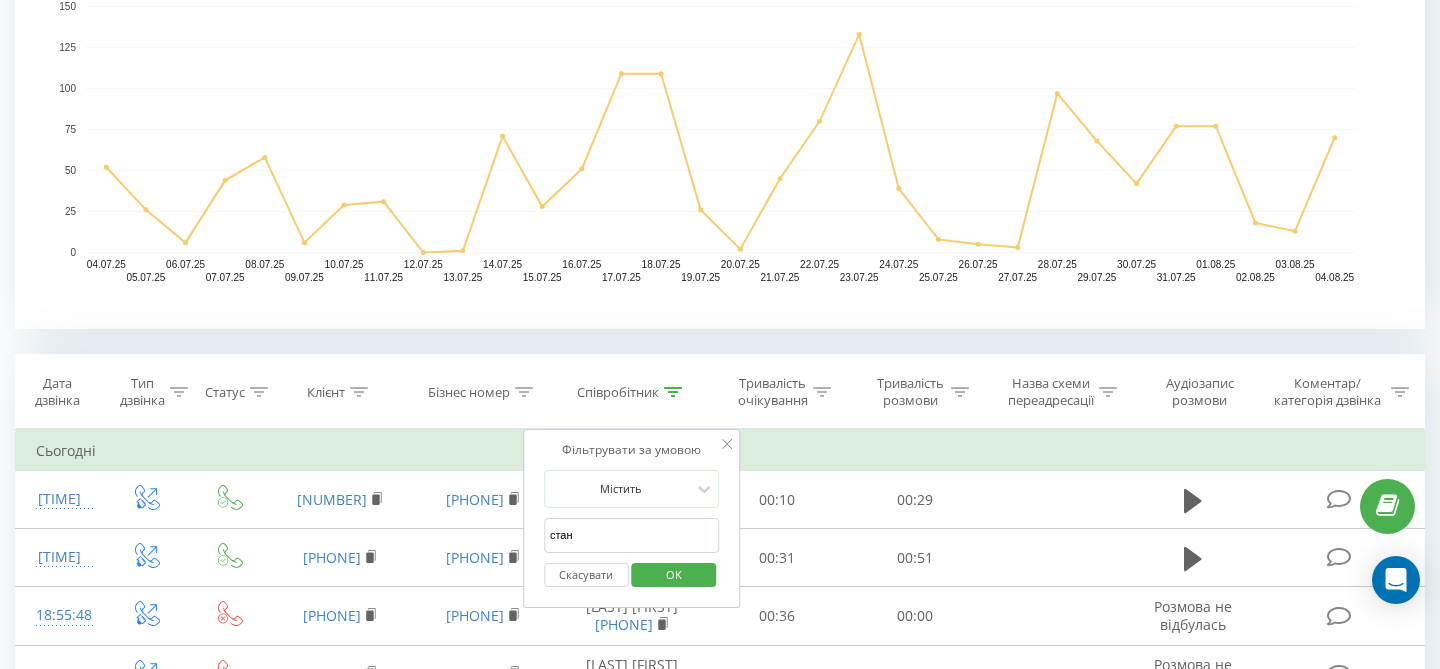 click on "стан" at bounding box center (632, 535) 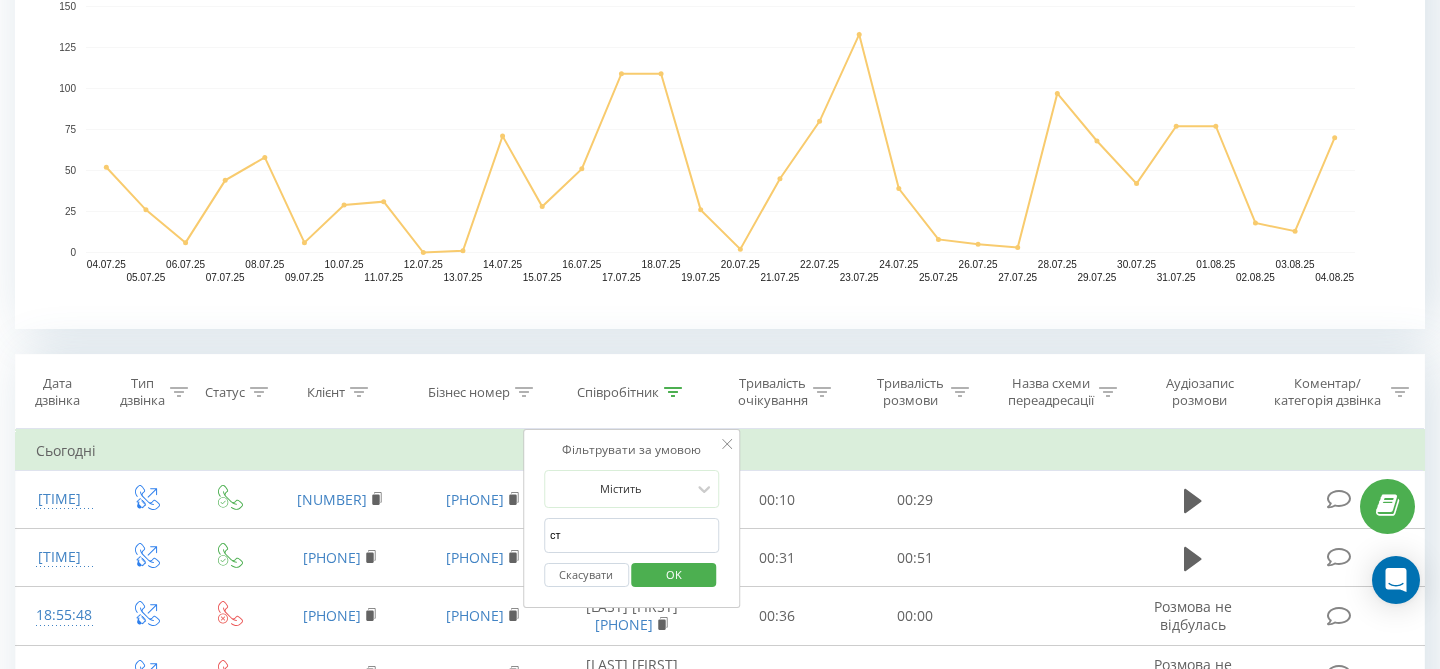 type on "с" 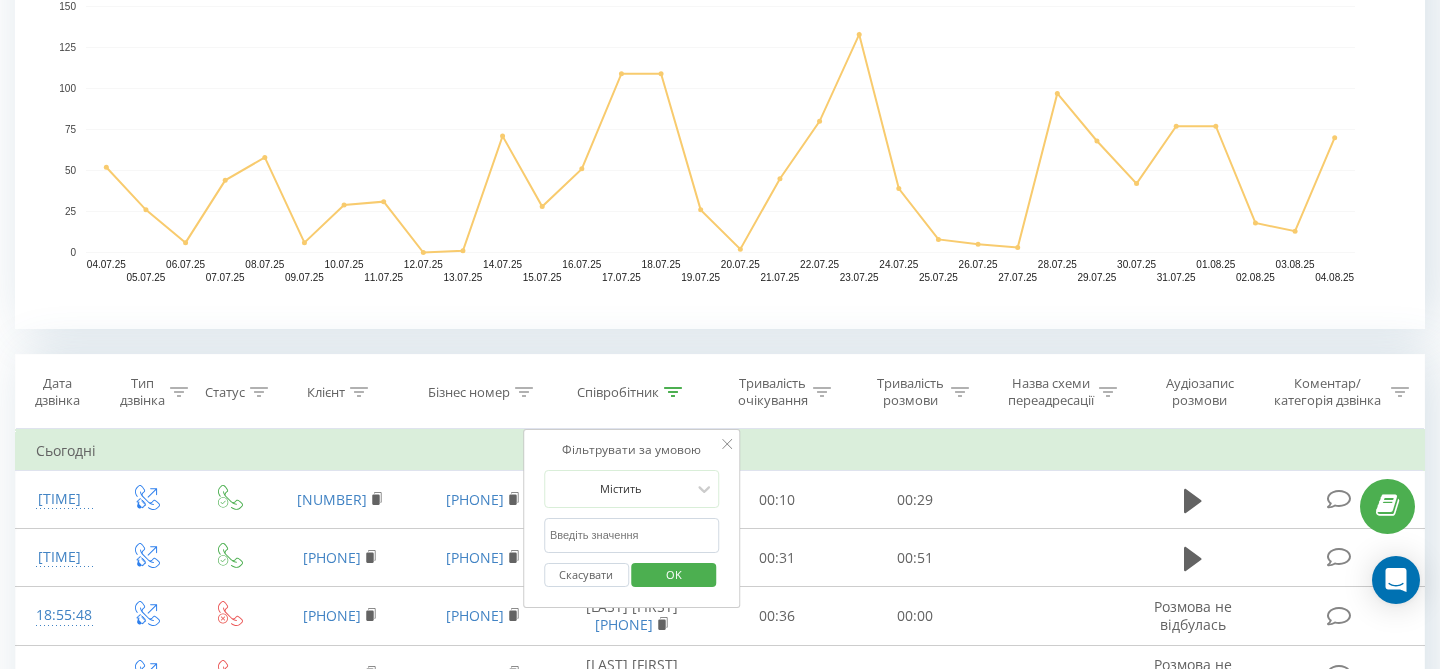 click at bounding box center [632, 535] 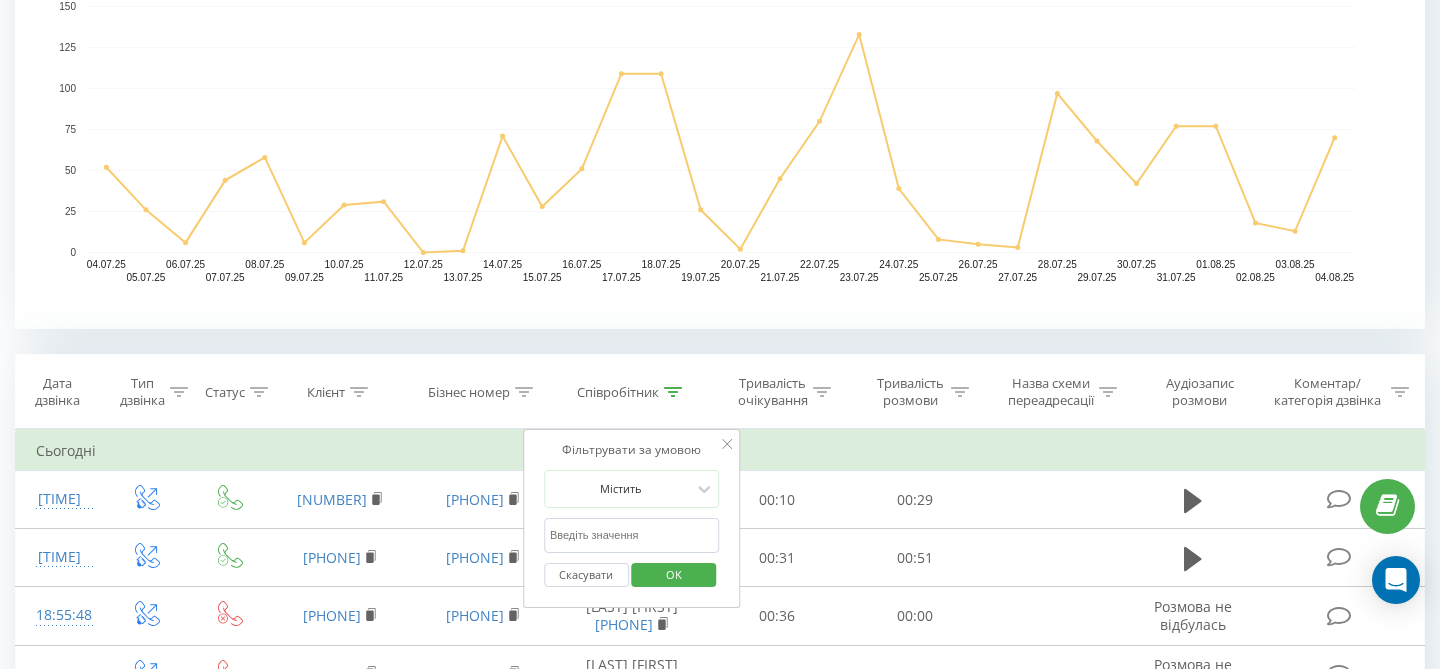 type on "Горл" 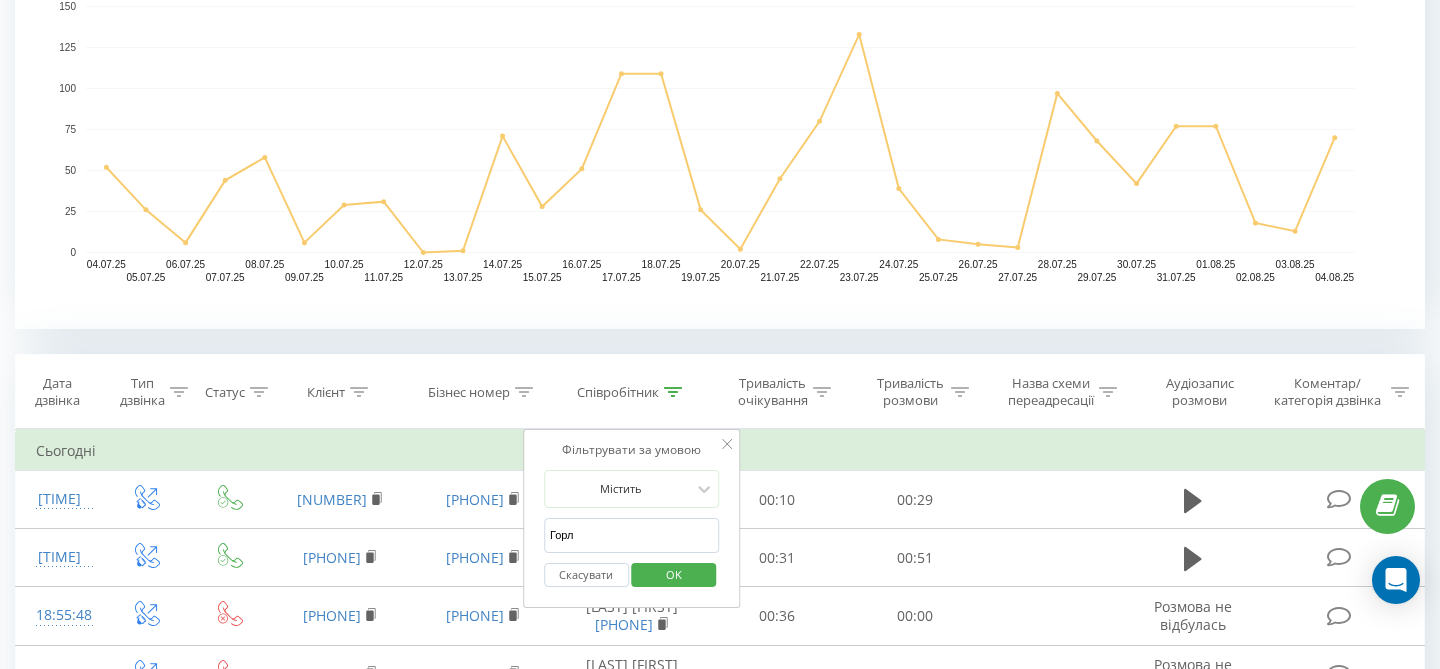 click on "OK" at bounding box center (674, 574) 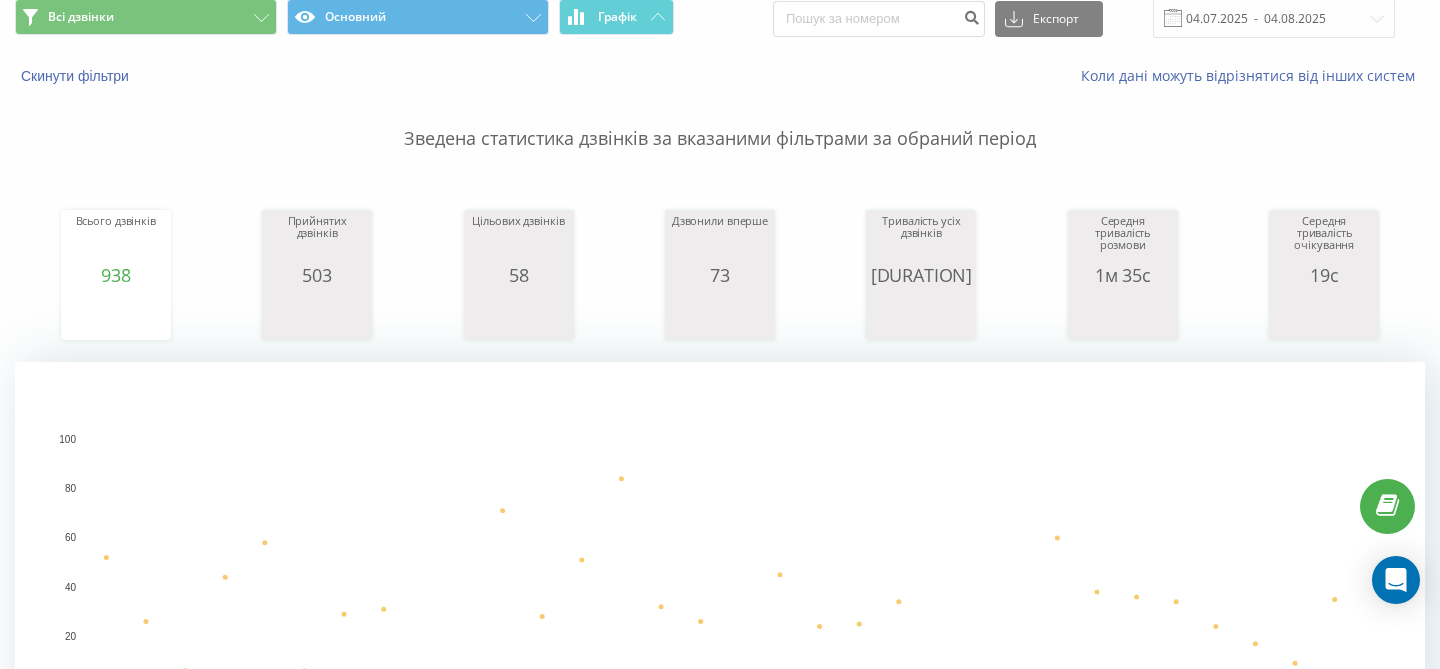 scroll, scrollTop: 0, scrollLeft: 0, axis: both 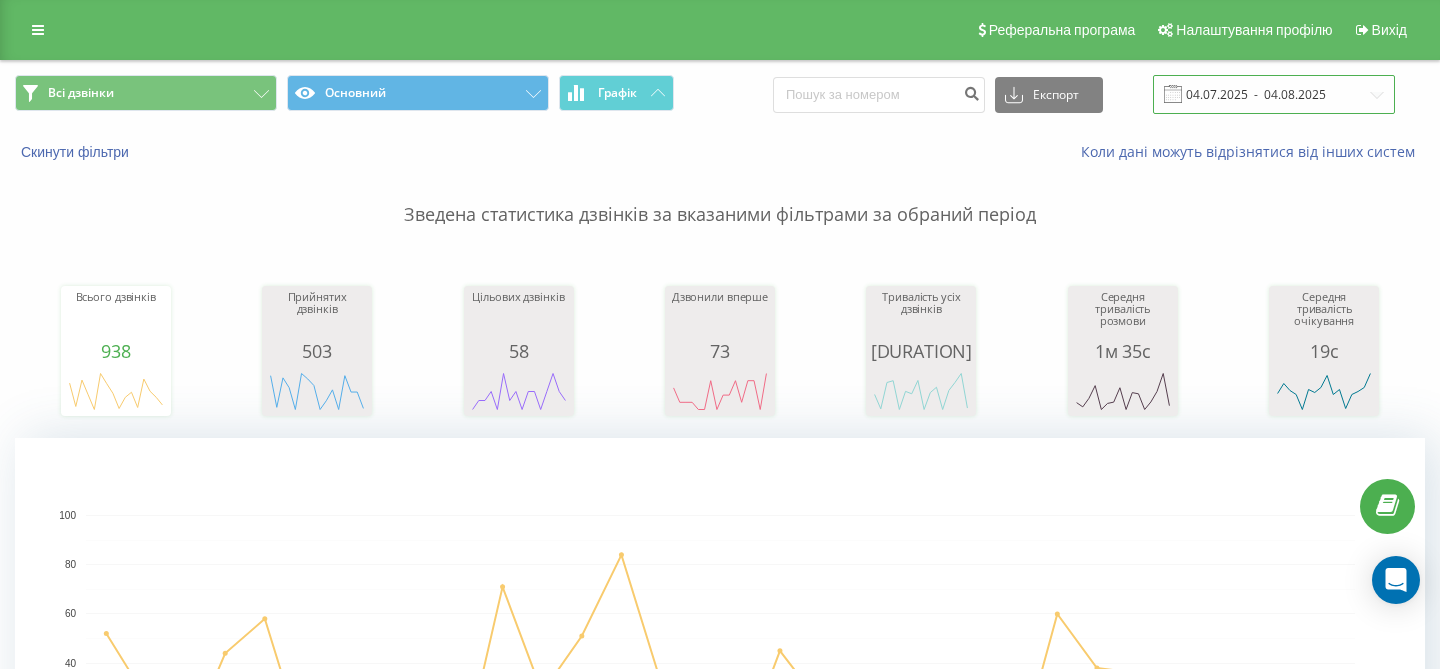 click on "04.07.2025  -  04.08.2025" at bounding box center [1274, 94] 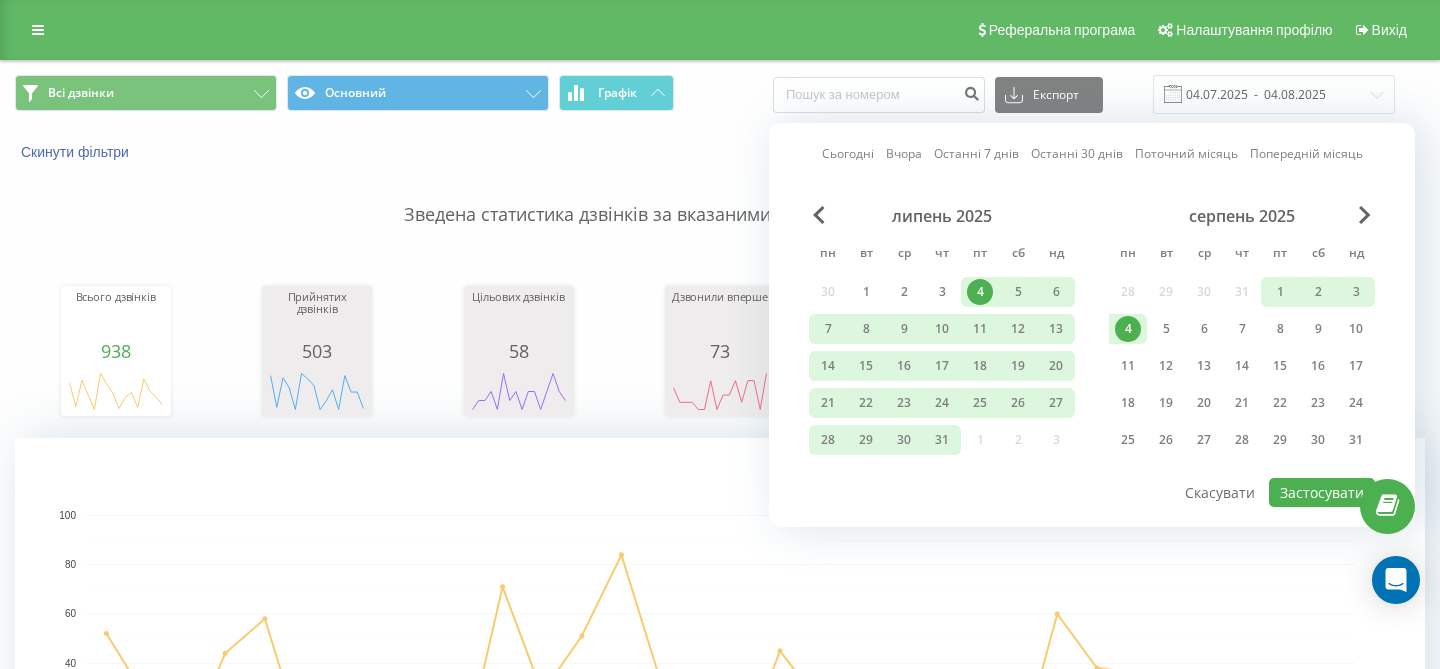 click on "4" at bounding box center [1128, 329] 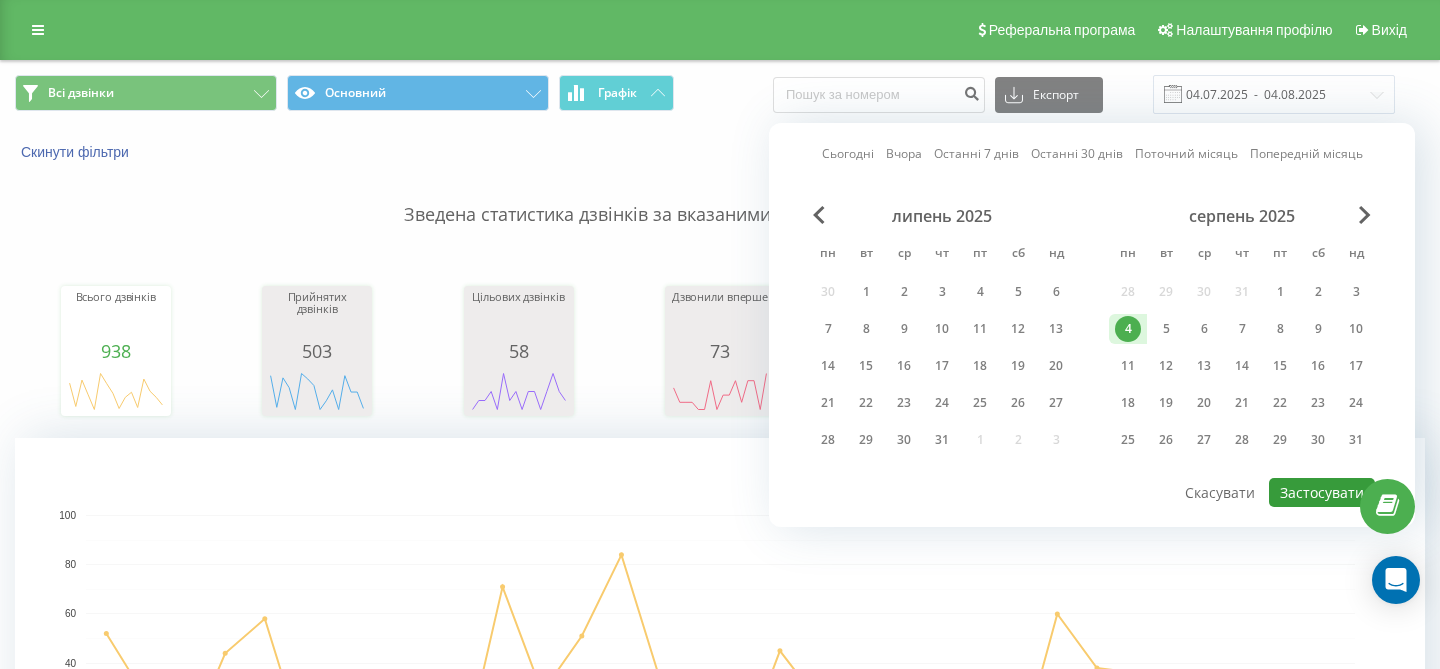 click on "Застосувати" at bounding box center [1322, 492] 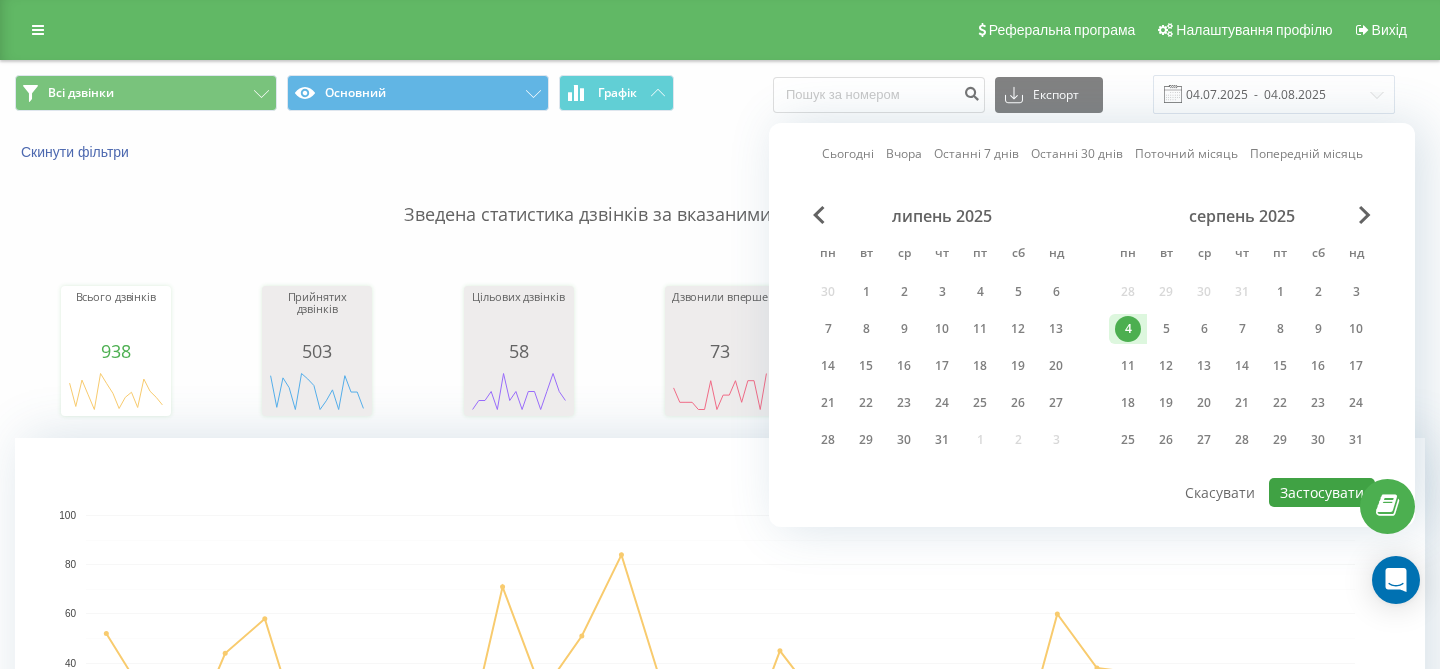 type on "04.08.2025  -  04.08.2025" 